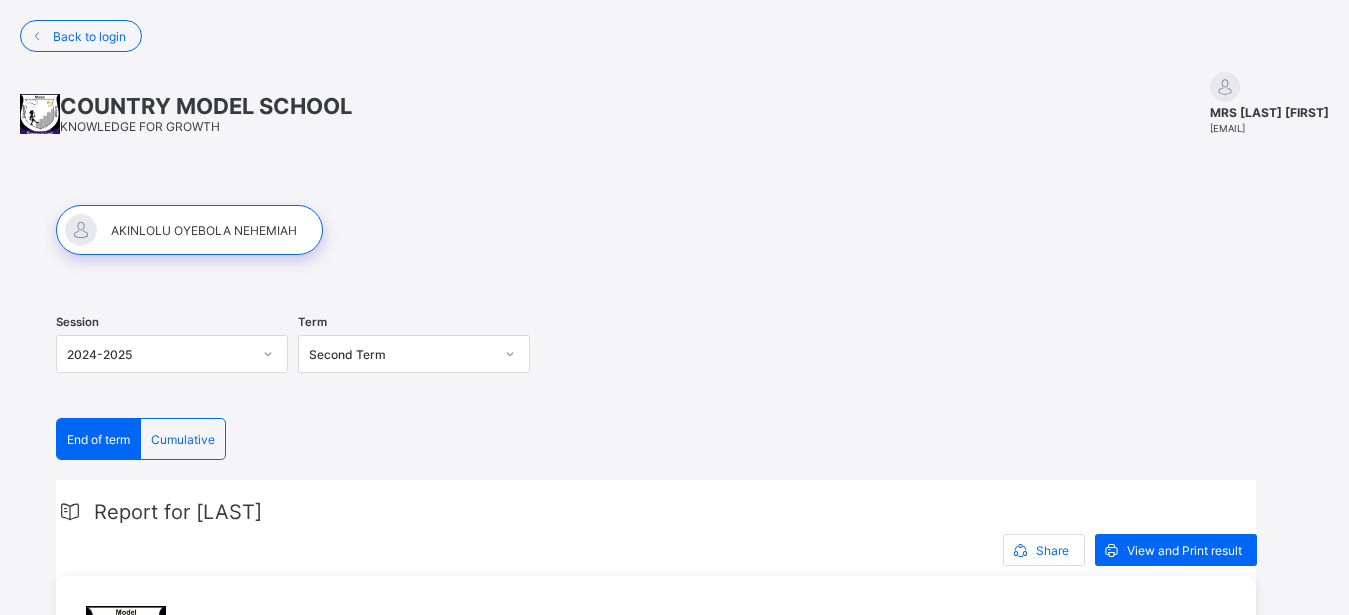 scroll, scrollTop: 0, scrollLeft: 0, axis: both 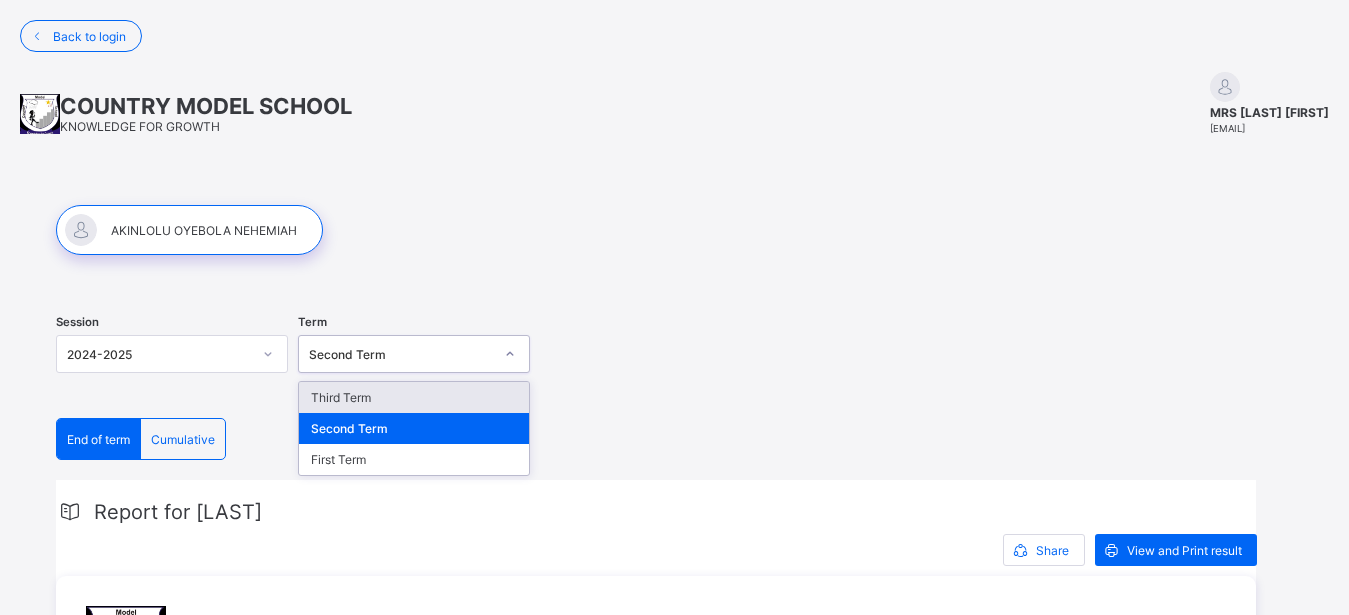click 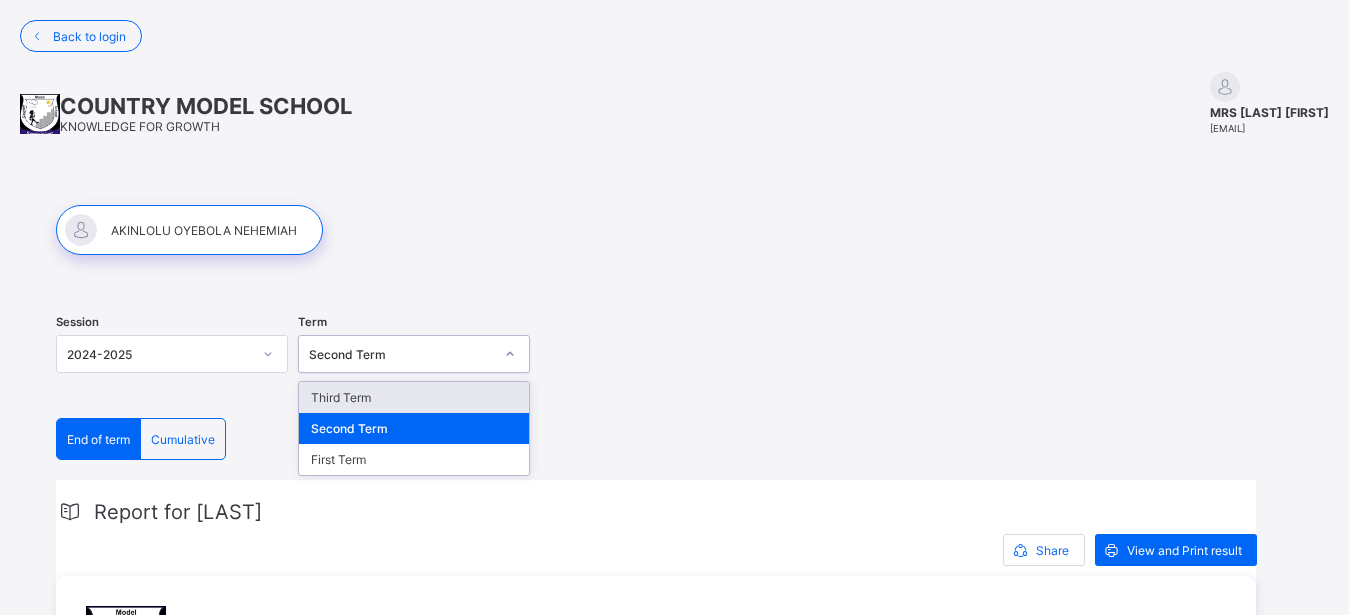 click on "Third Term" at bounding box center [414, 397] 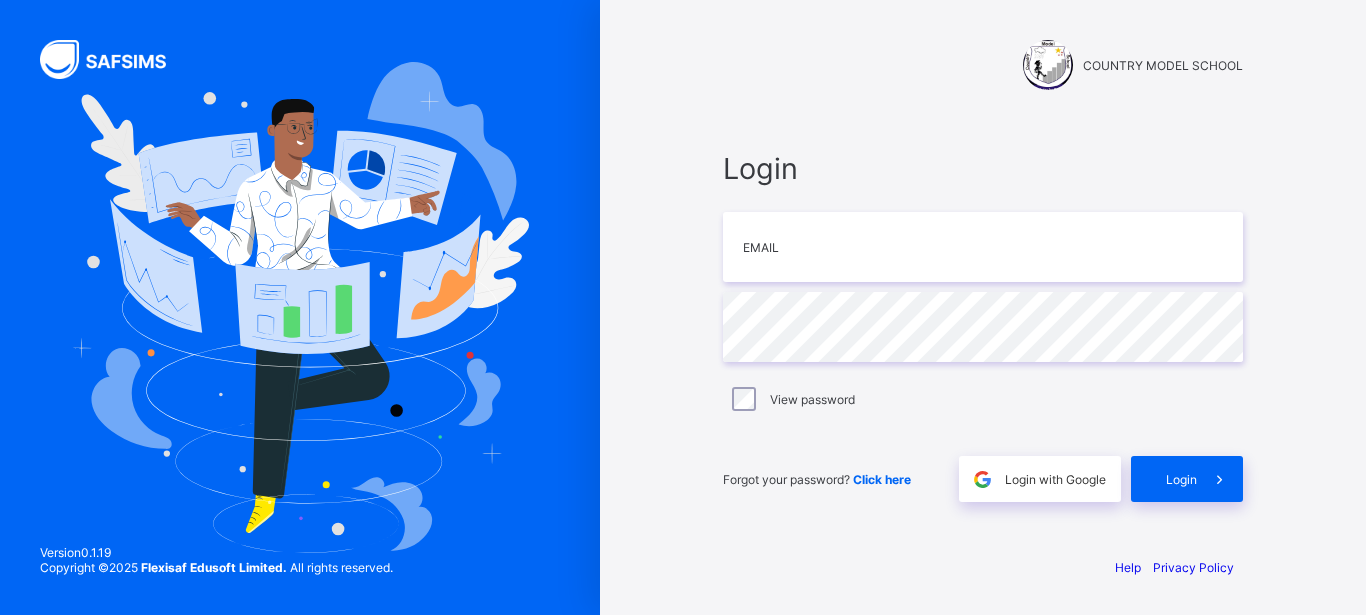 scroll, scrollTop: 0, scrollLeft: 0, axis: both 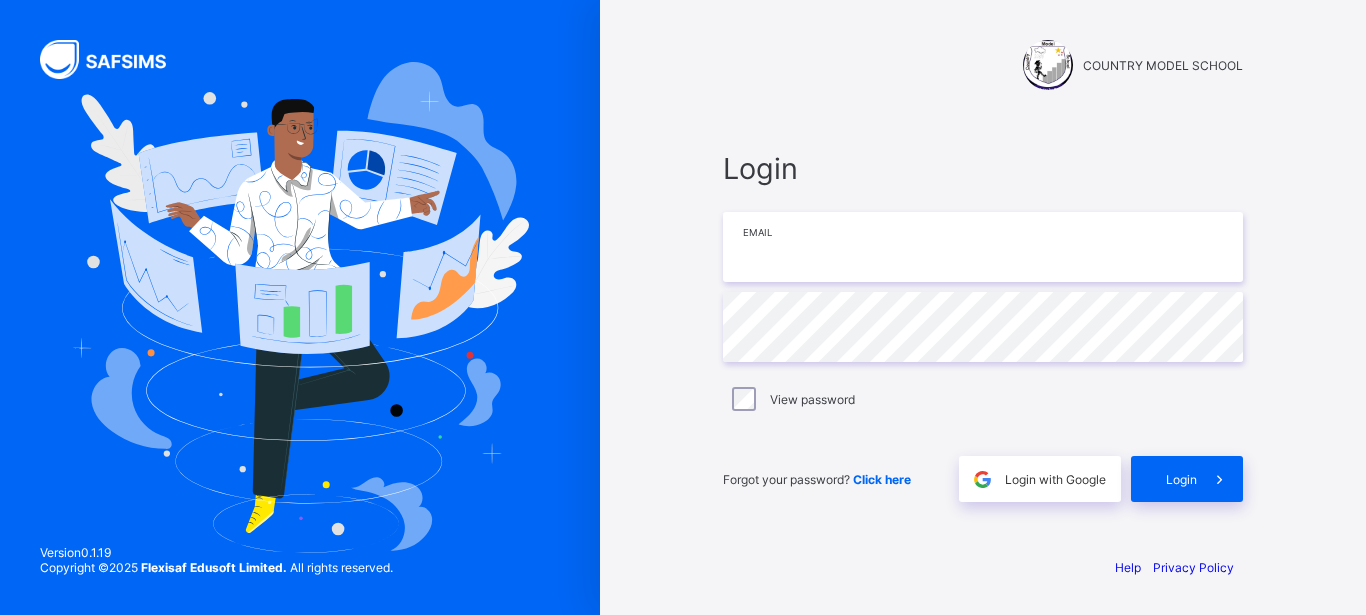 click at bounding box center (983, 247) 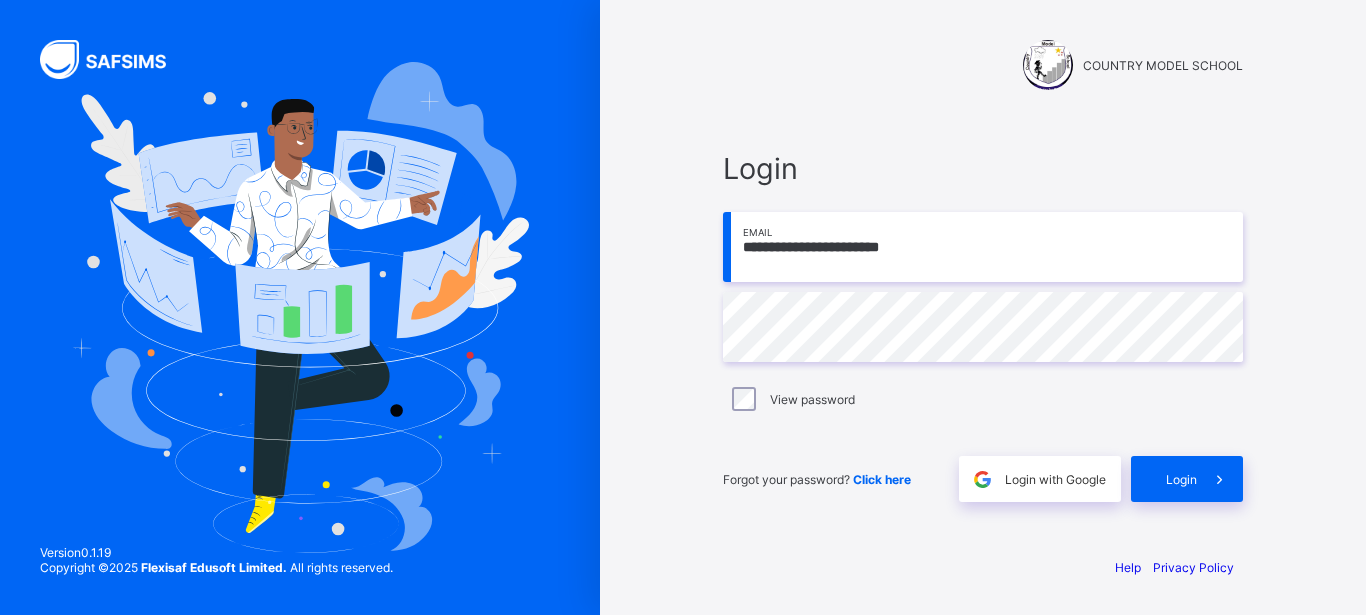 type on "**********" 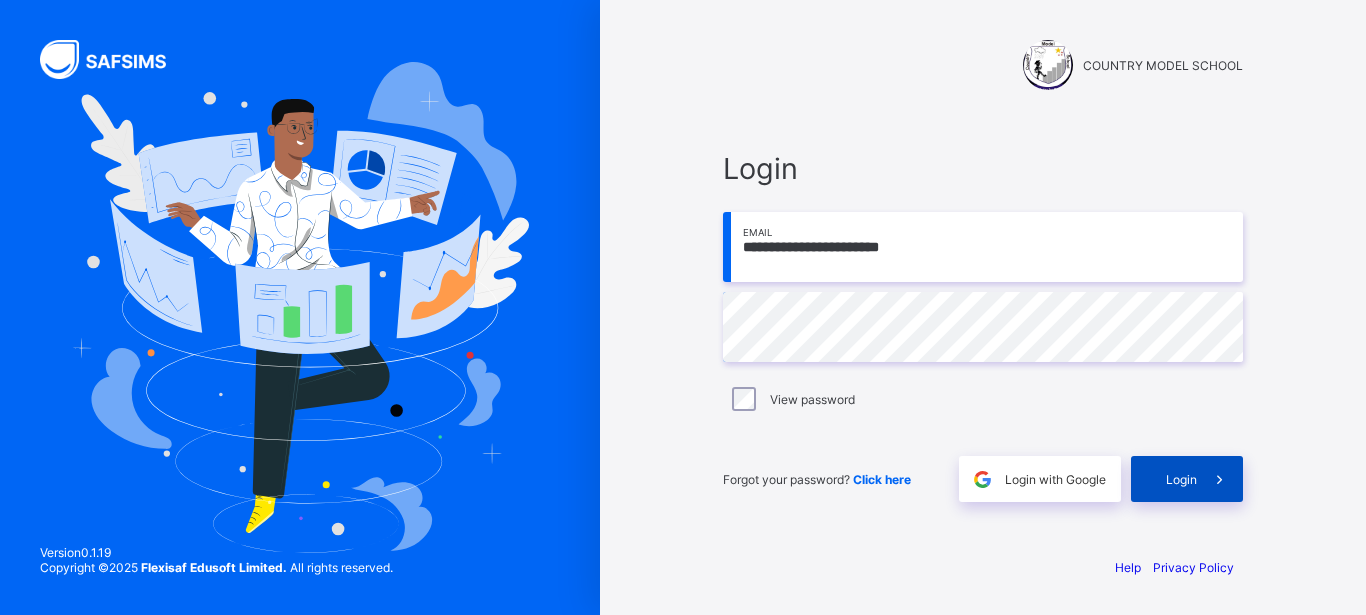 click on "Login" at bounding box center (1187, 479) 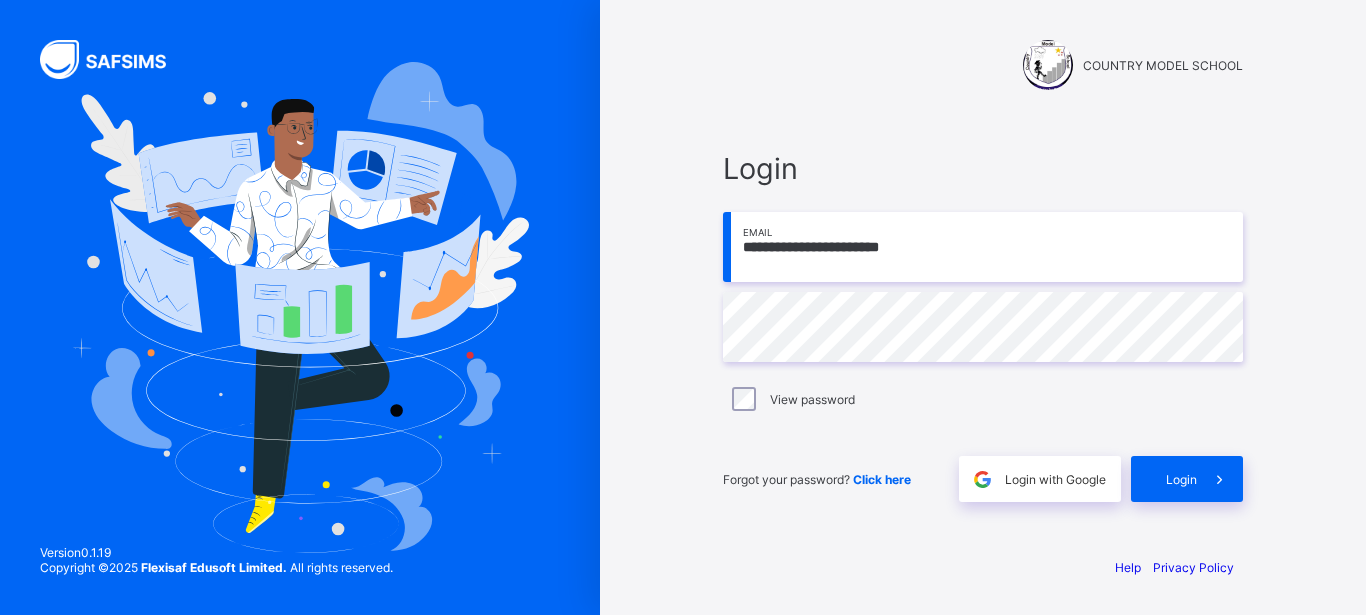 scroll, scrollTop: 0, scrollLeft: 0, axis: both 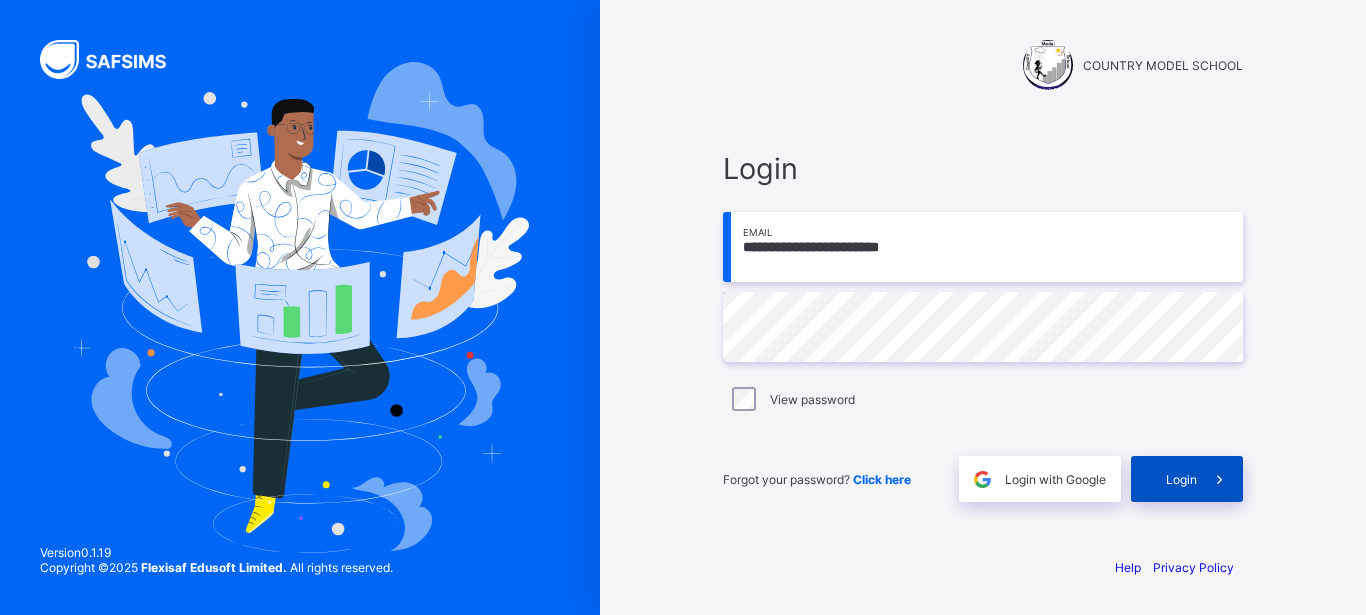 click on "Login" at bounding box center [1187, 479] 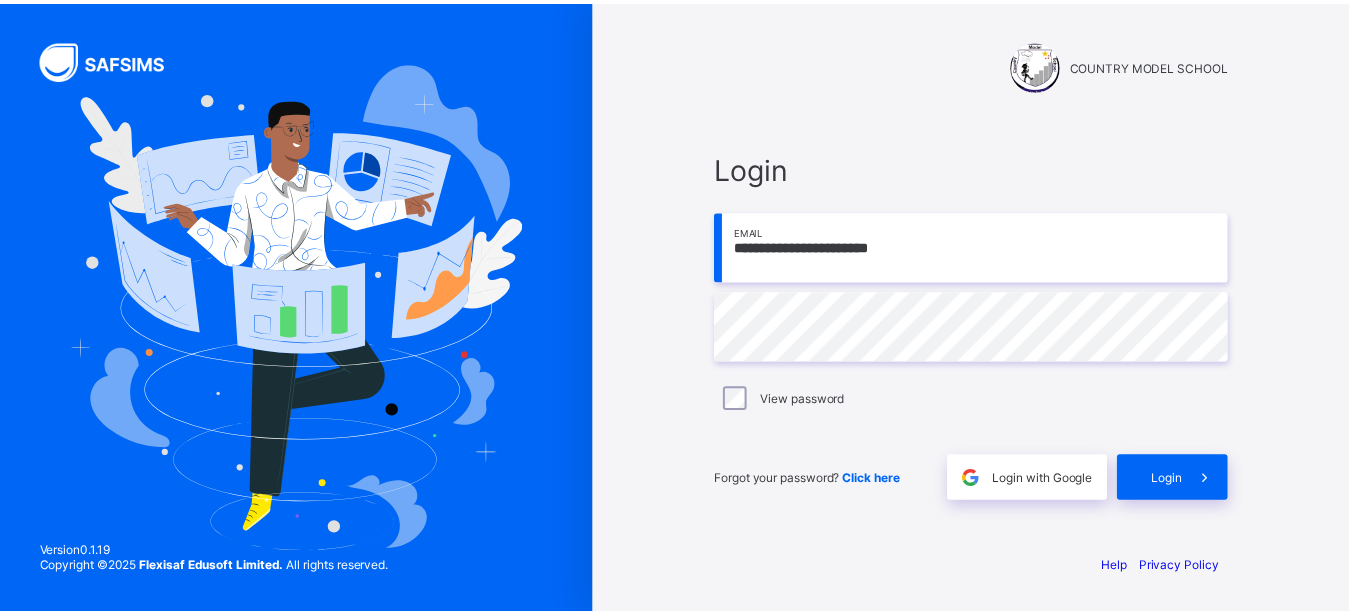 scroll, scrollTop: 0, scrollLeft: 0, axis: both 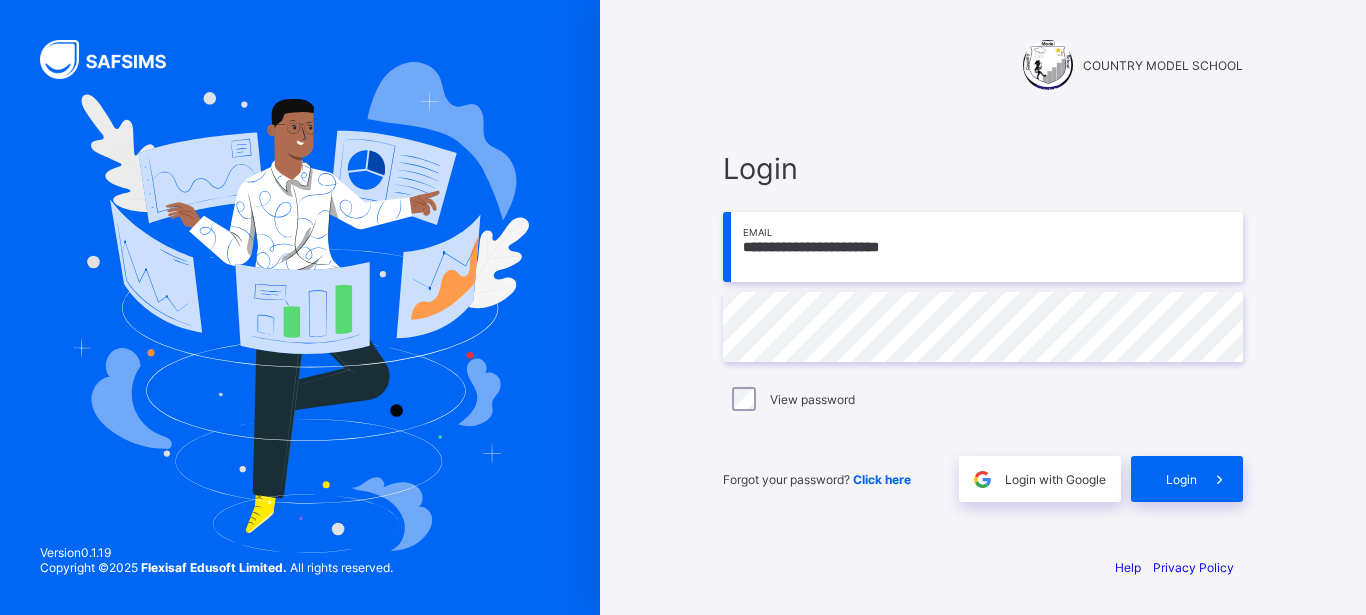 type on "**********" 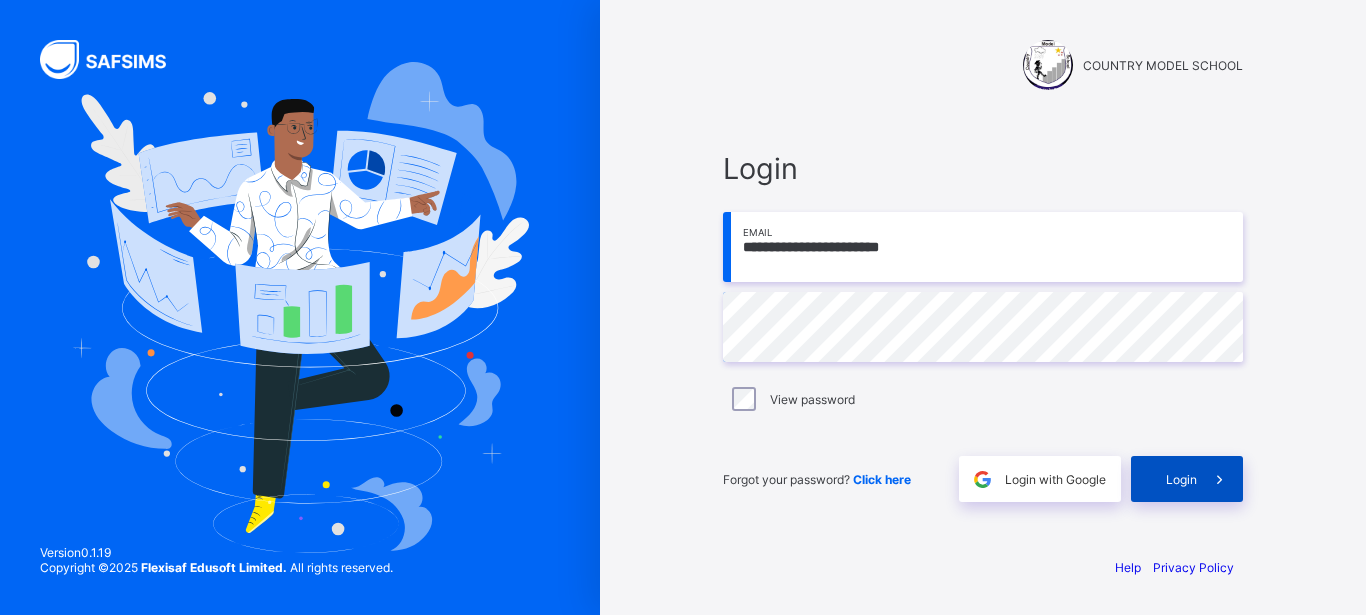 click on "Login" at bounding box center (1187, 479) 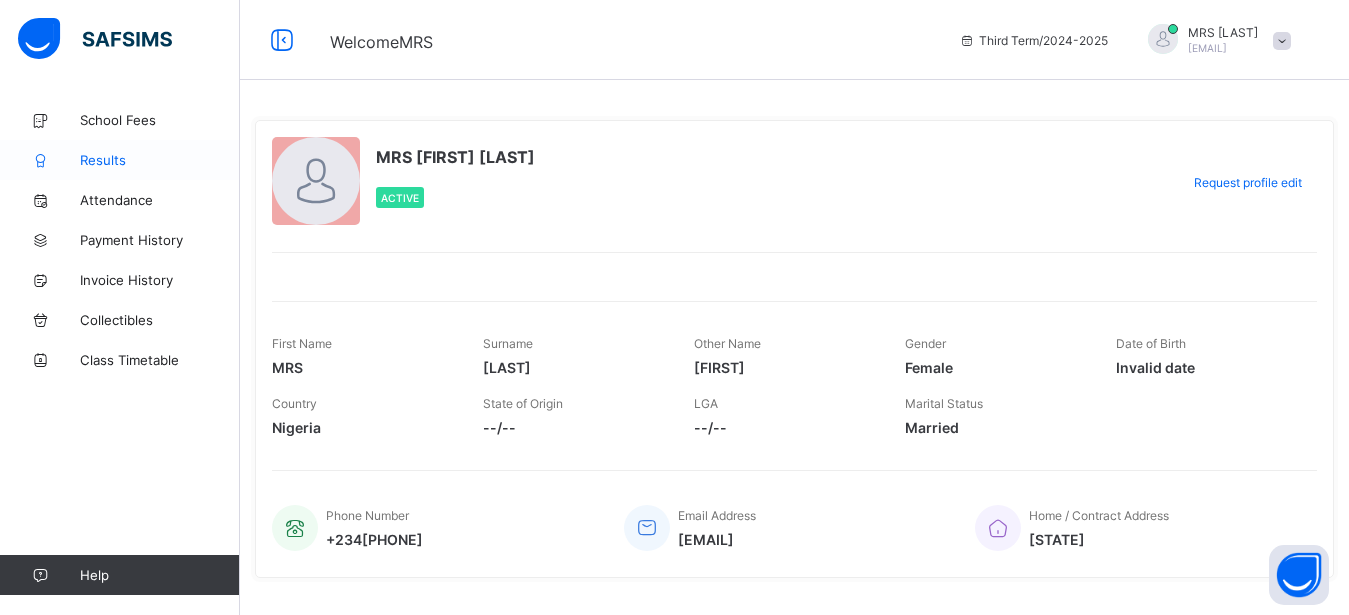 click on "Results" at bounding box center (160, 160) 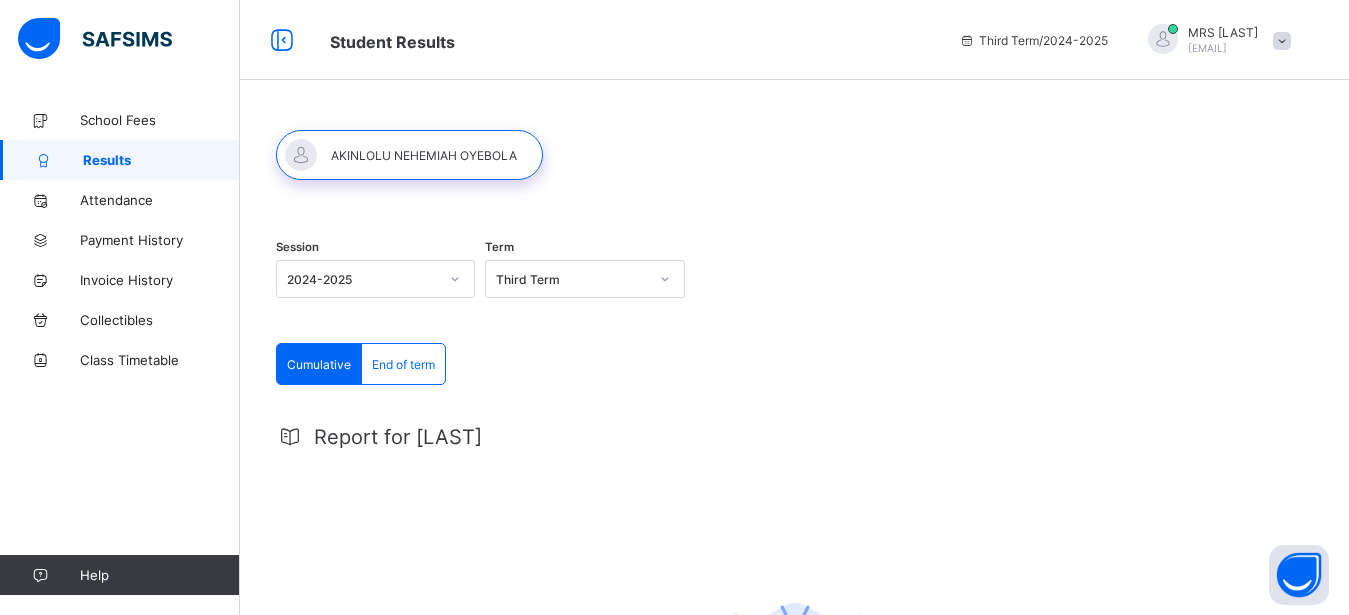 click at bounding box center [409, 155] 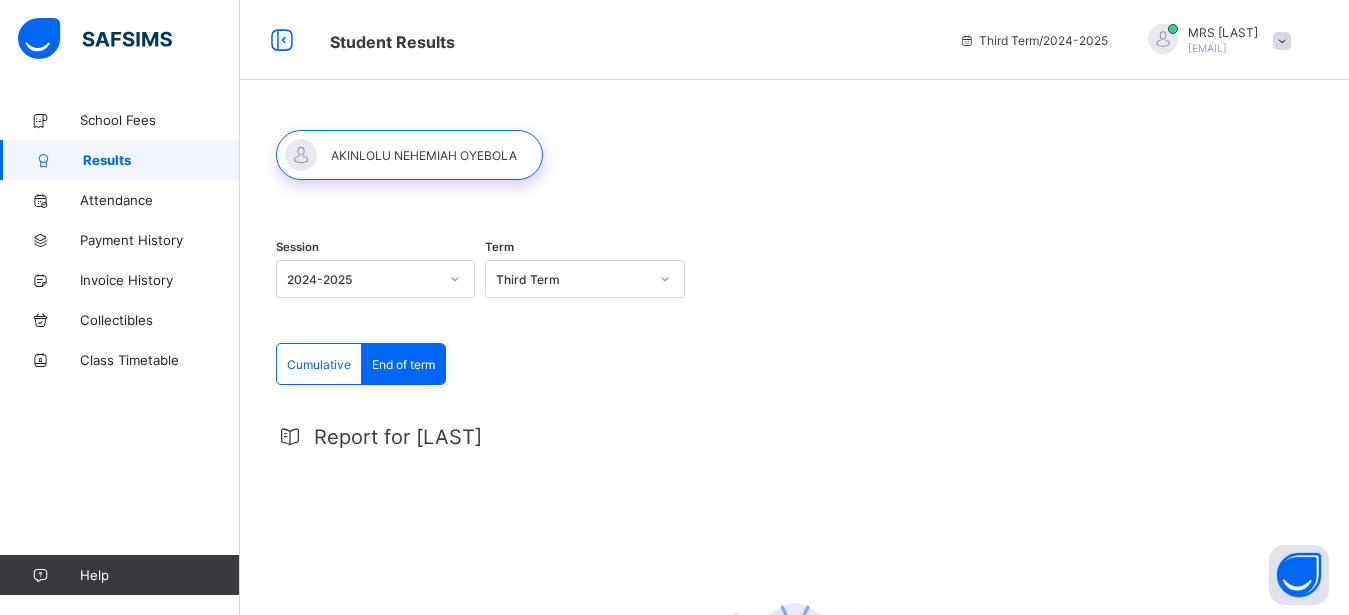 click on "Cumulative" at bounding box center [319, 364] 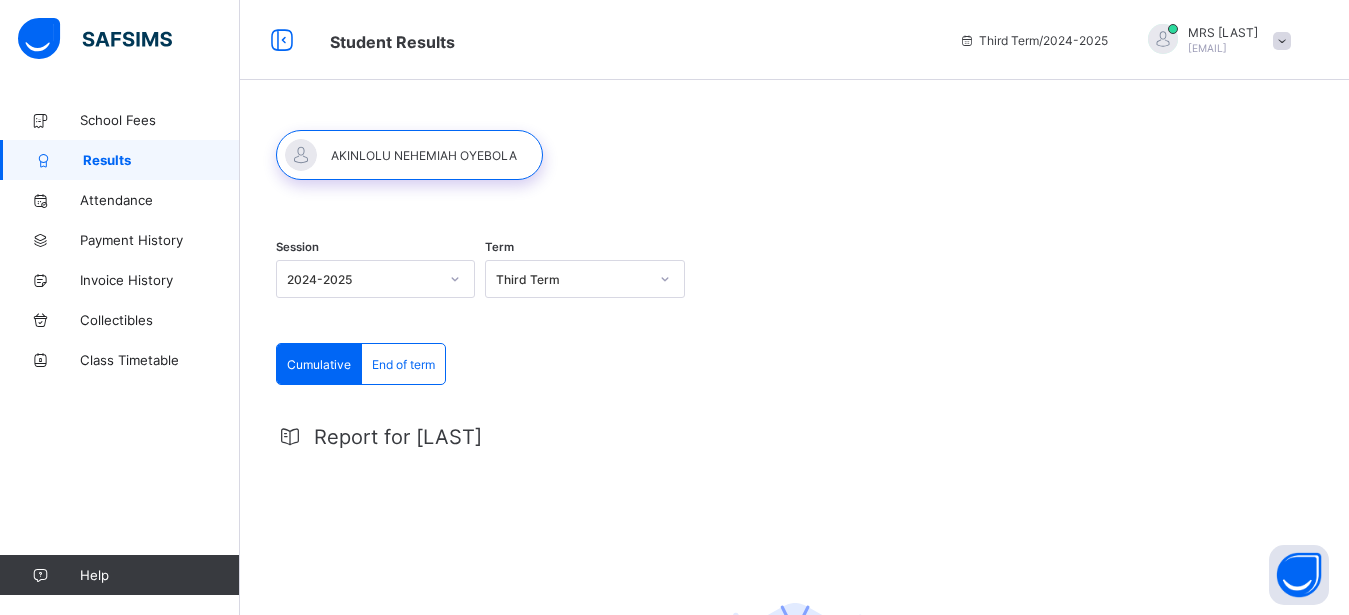 click on "Report for [NAME]" at bounding box center [398, 437] 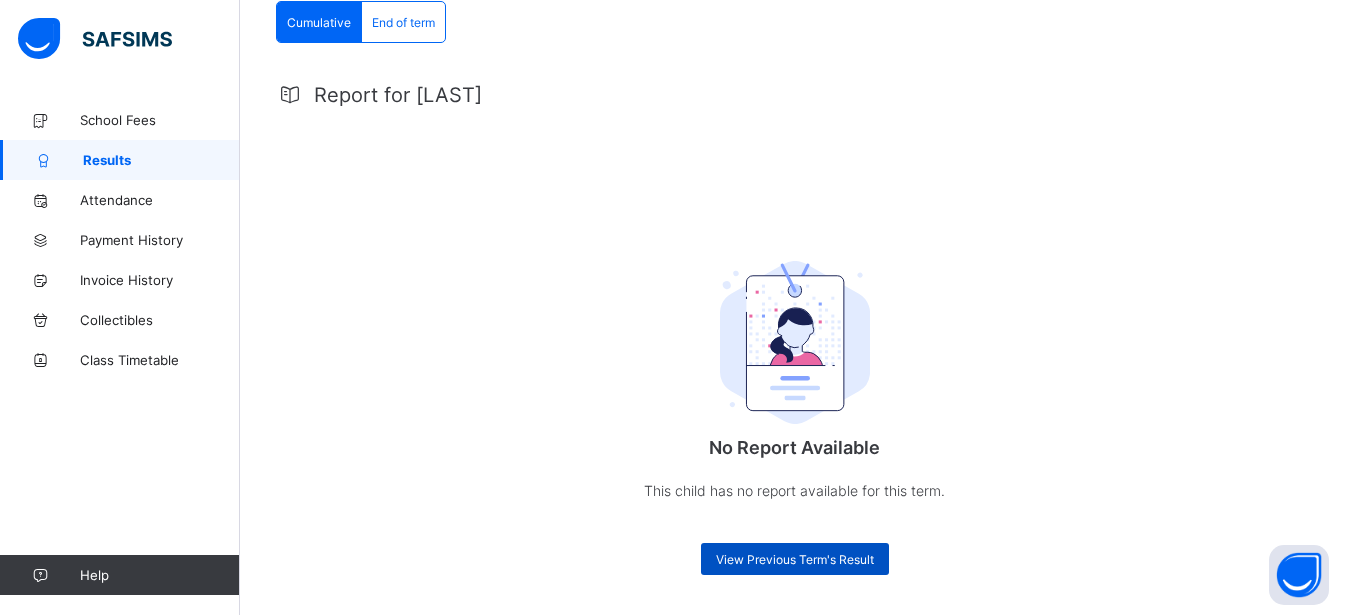 click on "View Previous Term's Result" at bounding box center (795, 559) 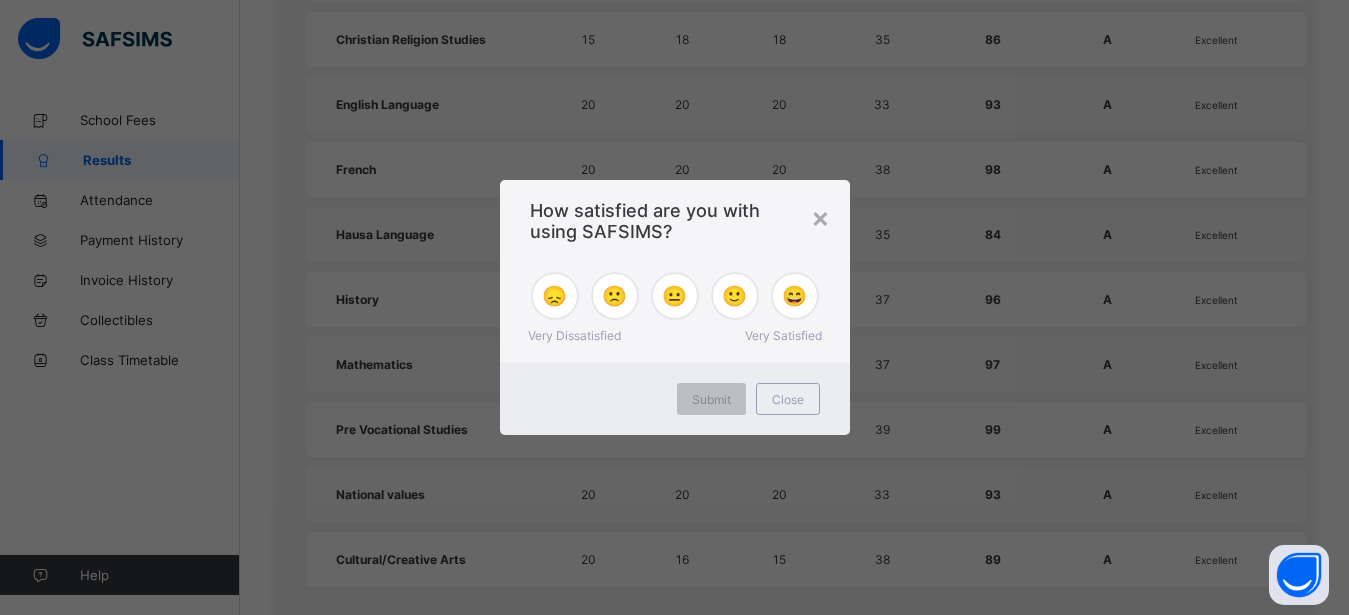 scroll, scrollTop: 1285, scrollLeft: 0, axis: vertical 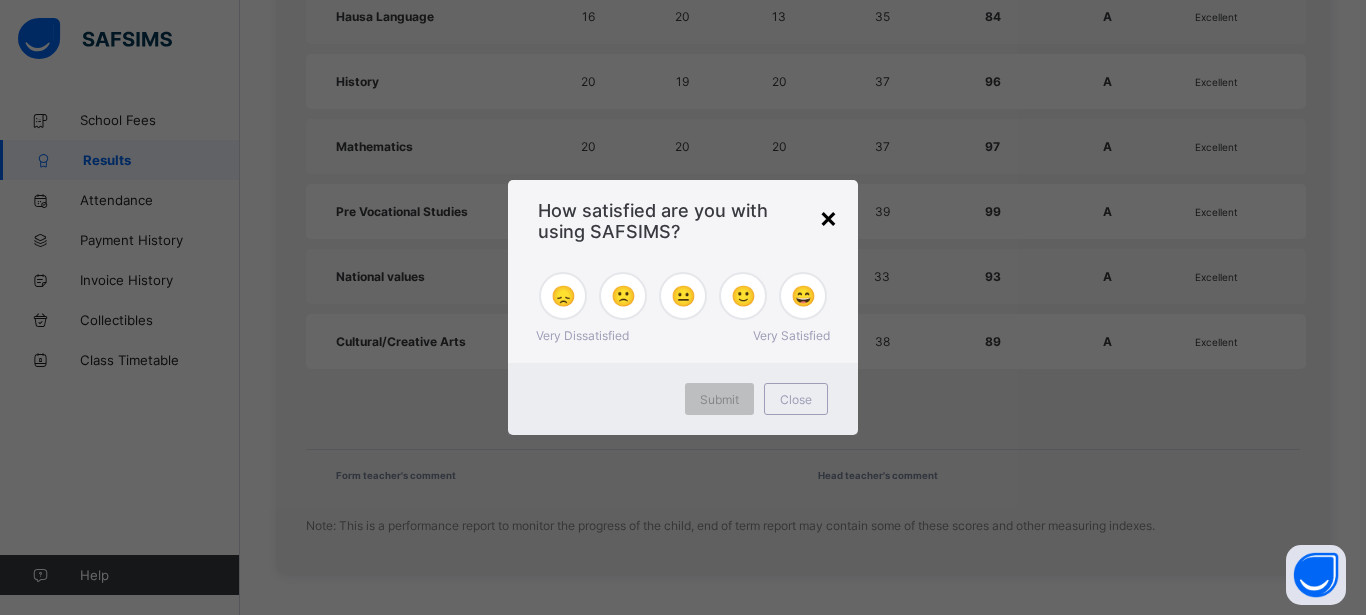 click on "×" at bounding box center [828, 217] 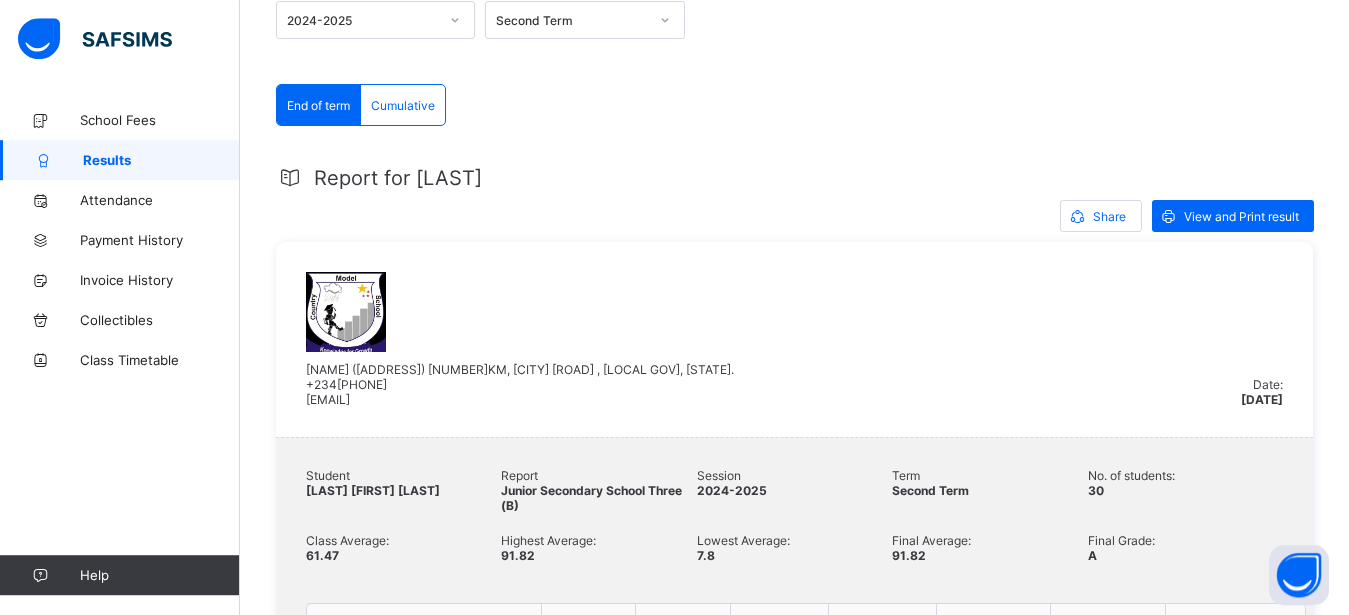 scroll, scrollTop: 0, scrollLeft: 0, axis: both 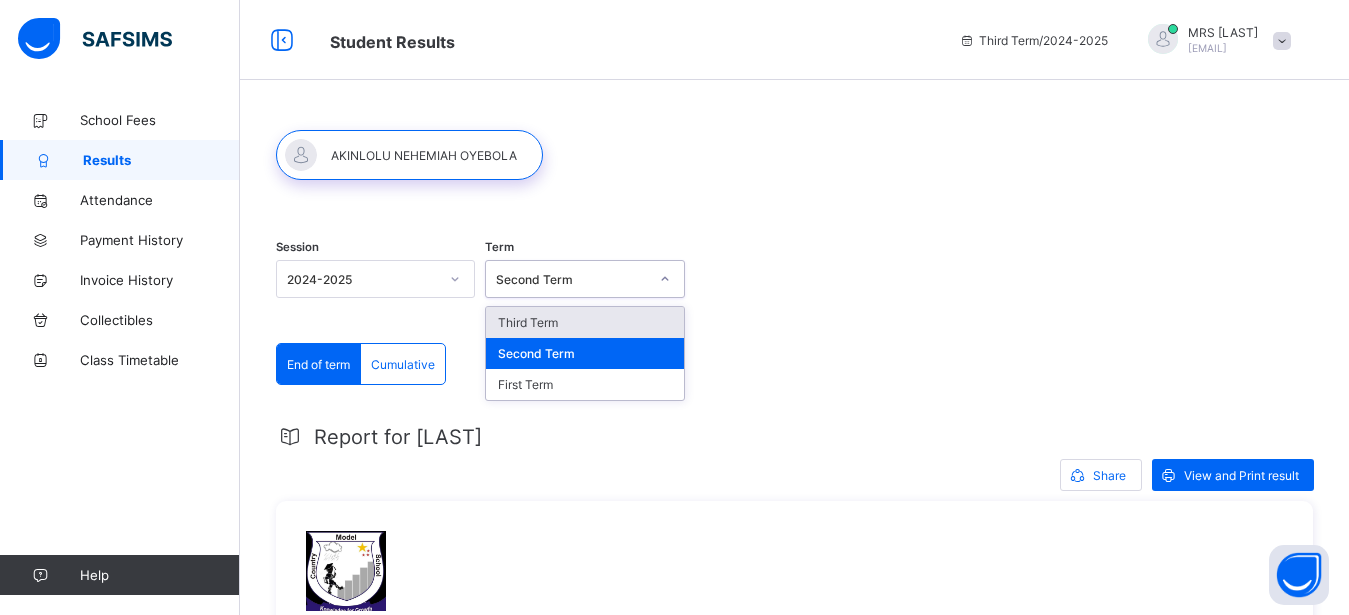 click 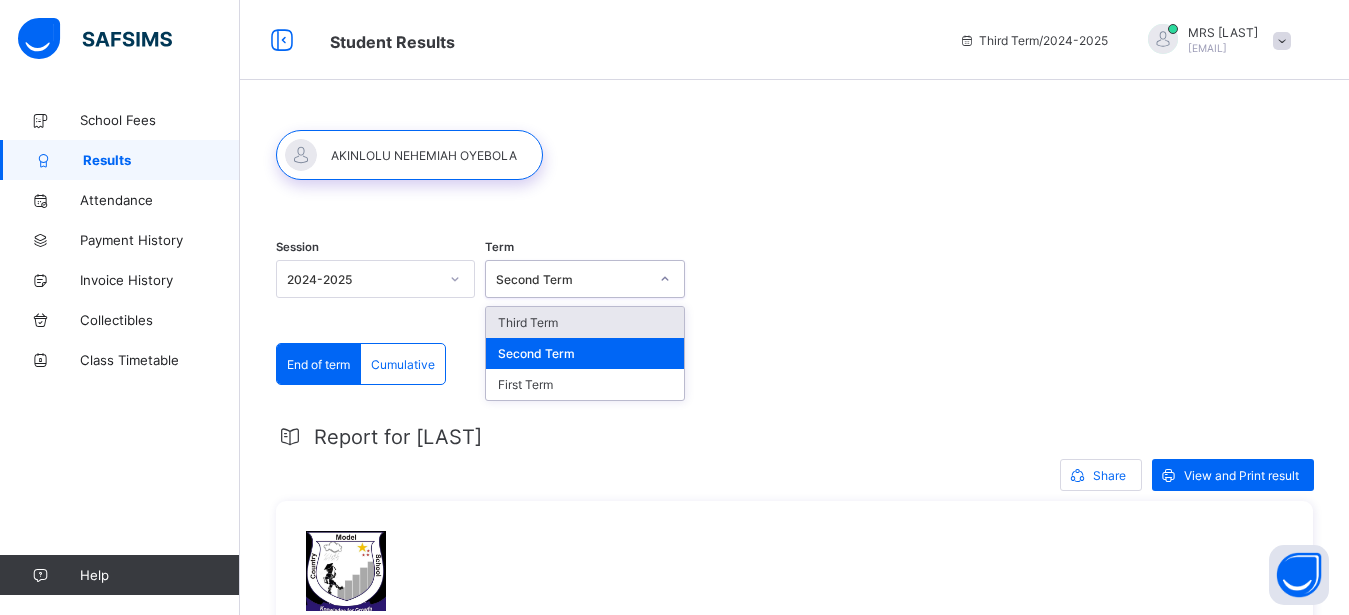 click on "Third Term" at bounding box center [584, 322] 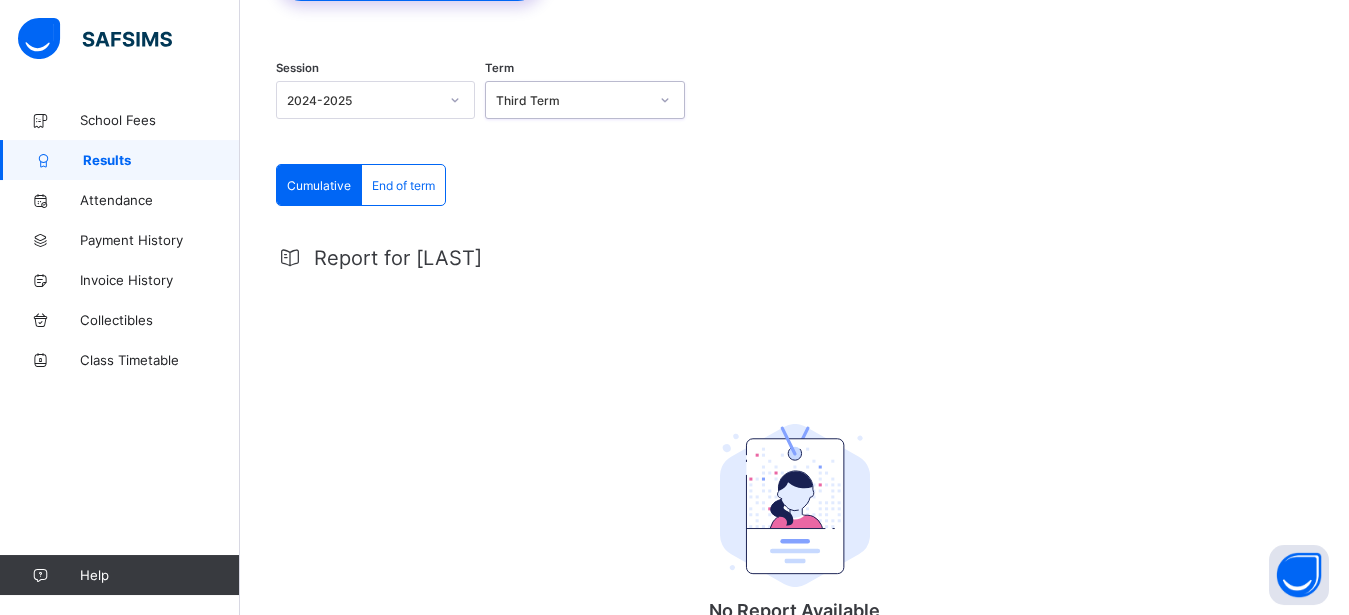 scroll, scrollTop: 0, scrollLeft: 0, axis: both 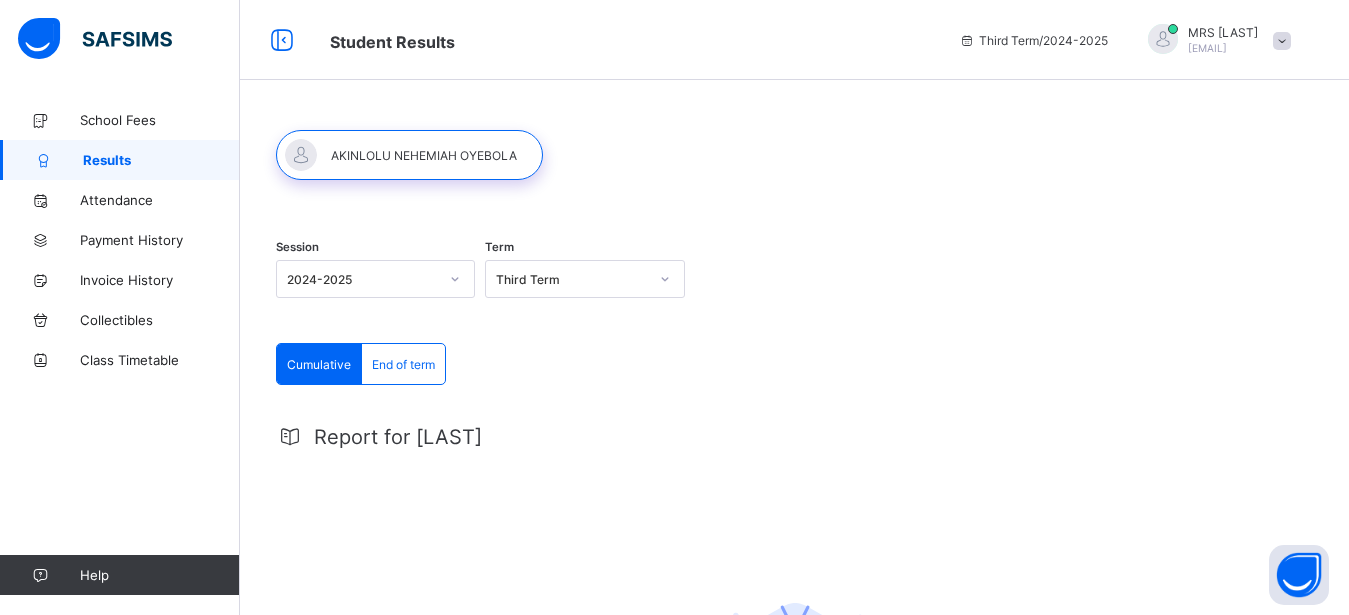 click on "Cumulative" at bounding box center [319, 364] 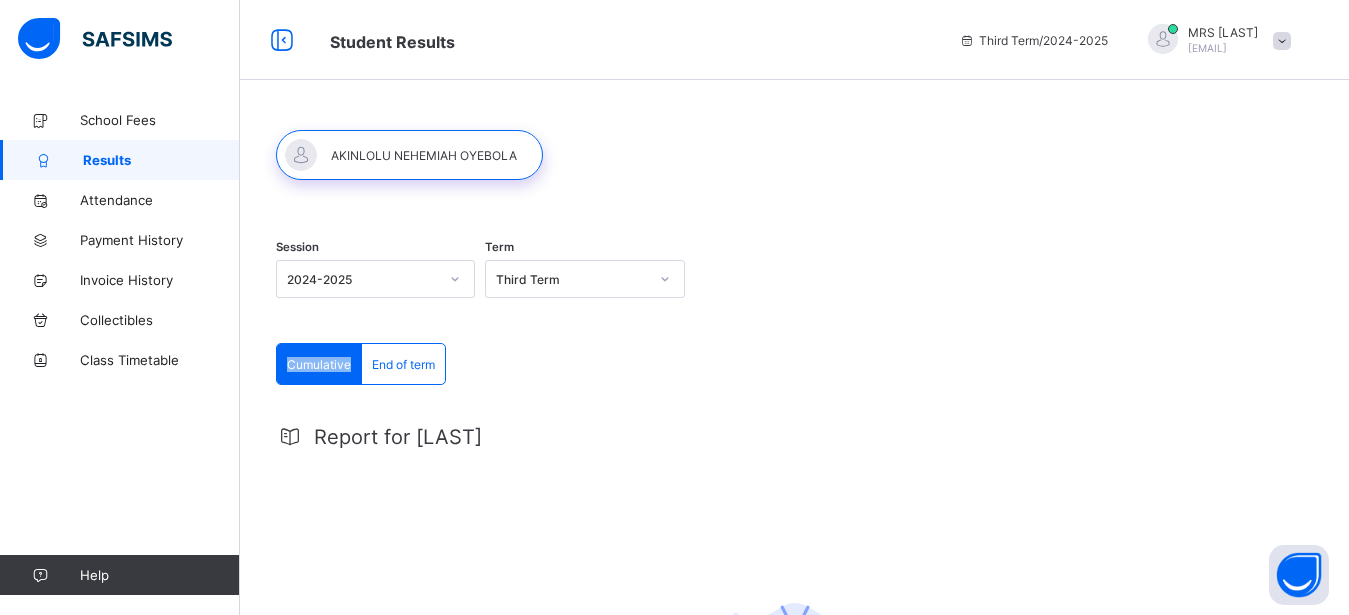 click on "Cumulative" at bounding box center (319, 364) 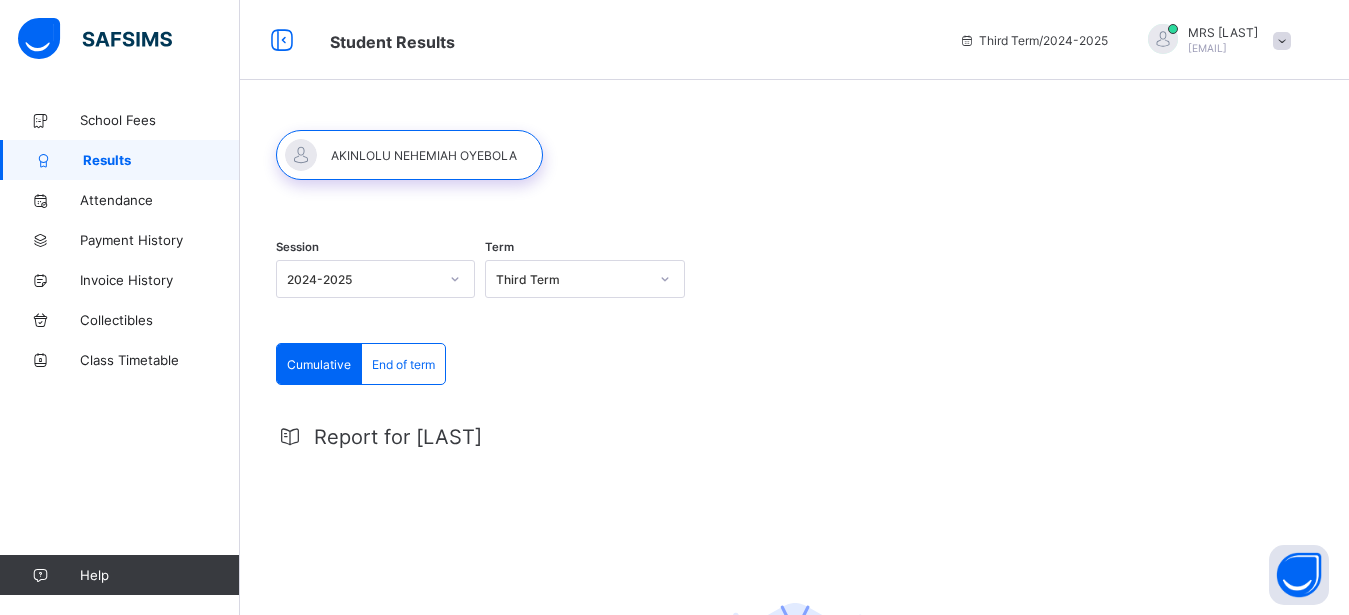 click at bounding box center [409, 155] 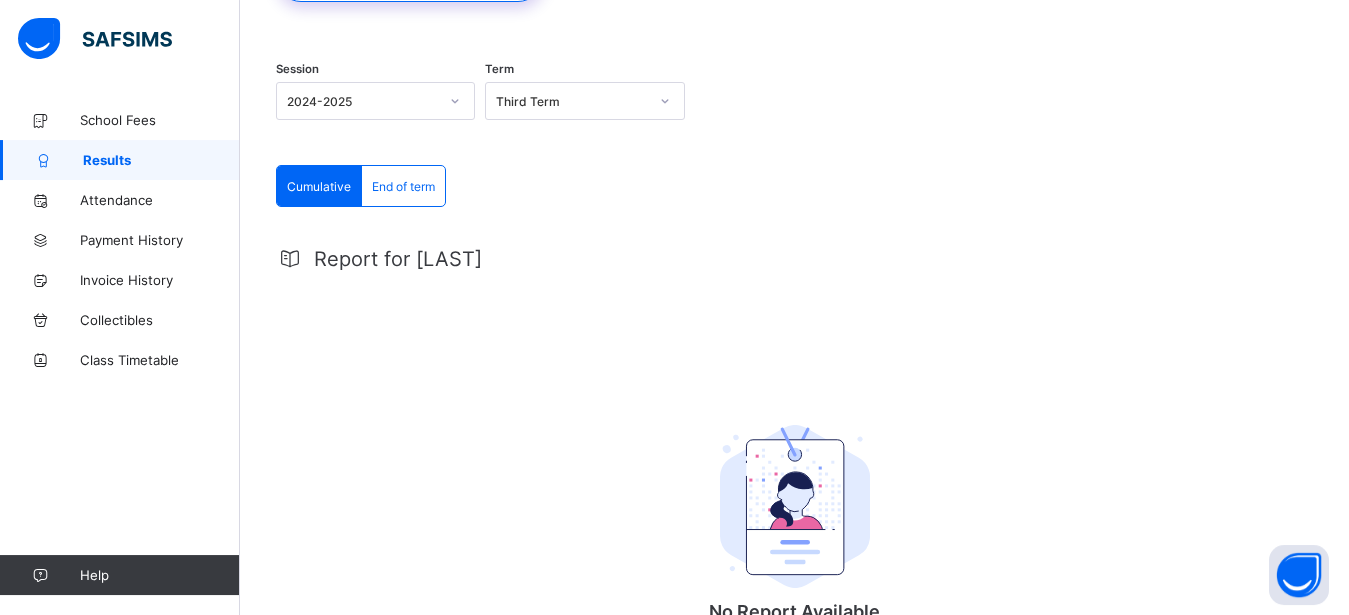 scroll, scrollTop: 0, scrollLeft: 0, axis: both 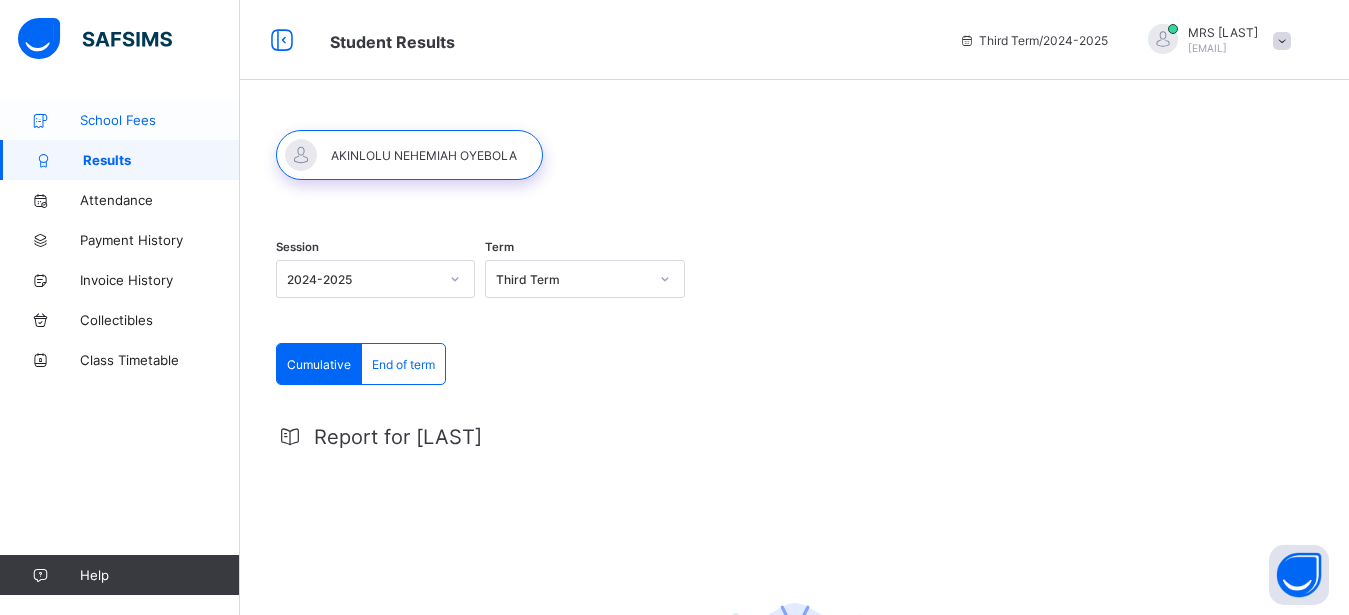 click on "School Fees" at bounding box center [120, 120] 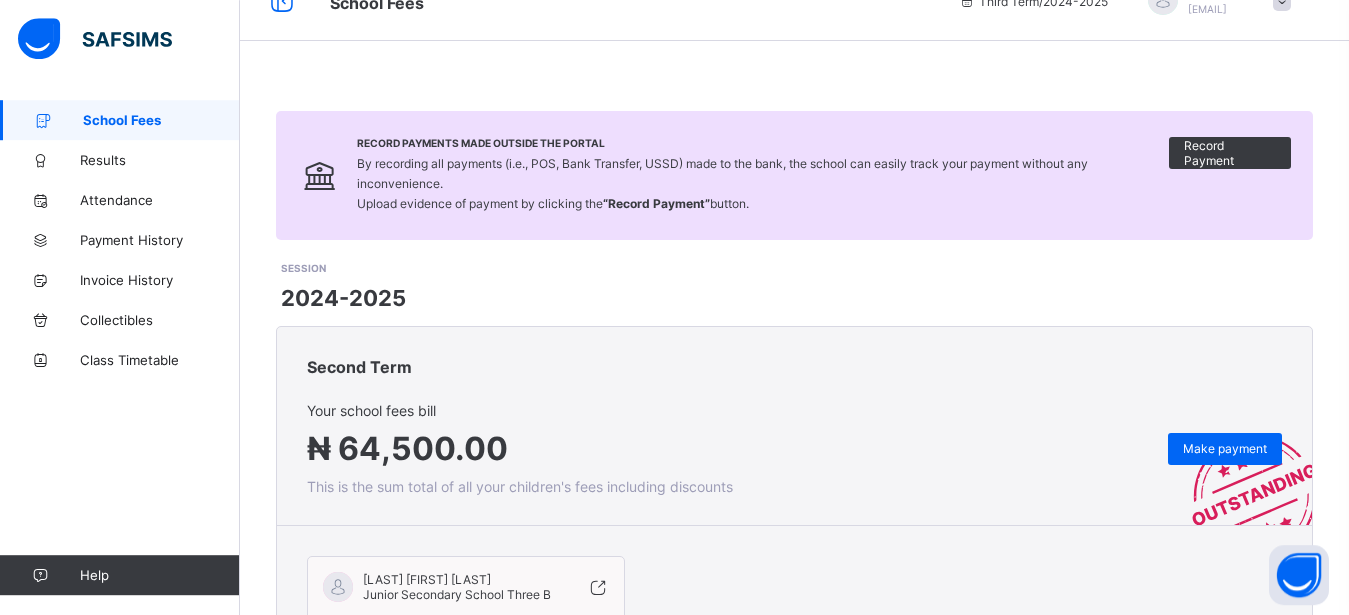 scroll, scrollTop: 236, scrollLeft: 0, axis: vertical 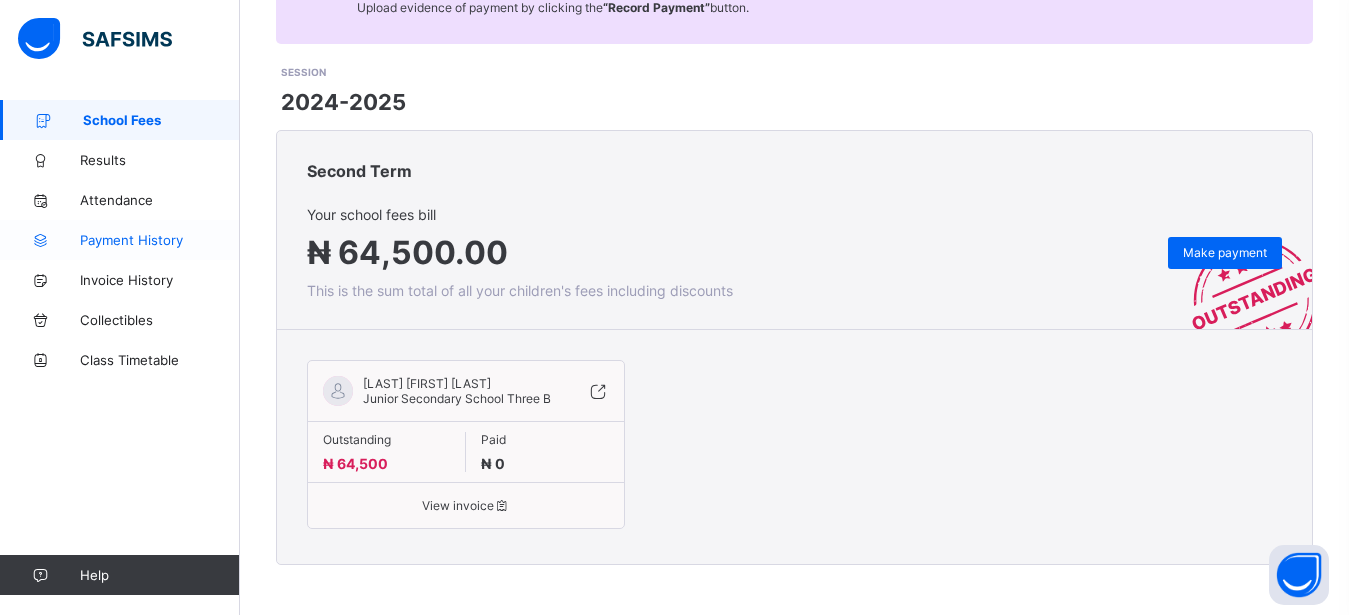 click on "Payment History" at bounding box center [120, 240] 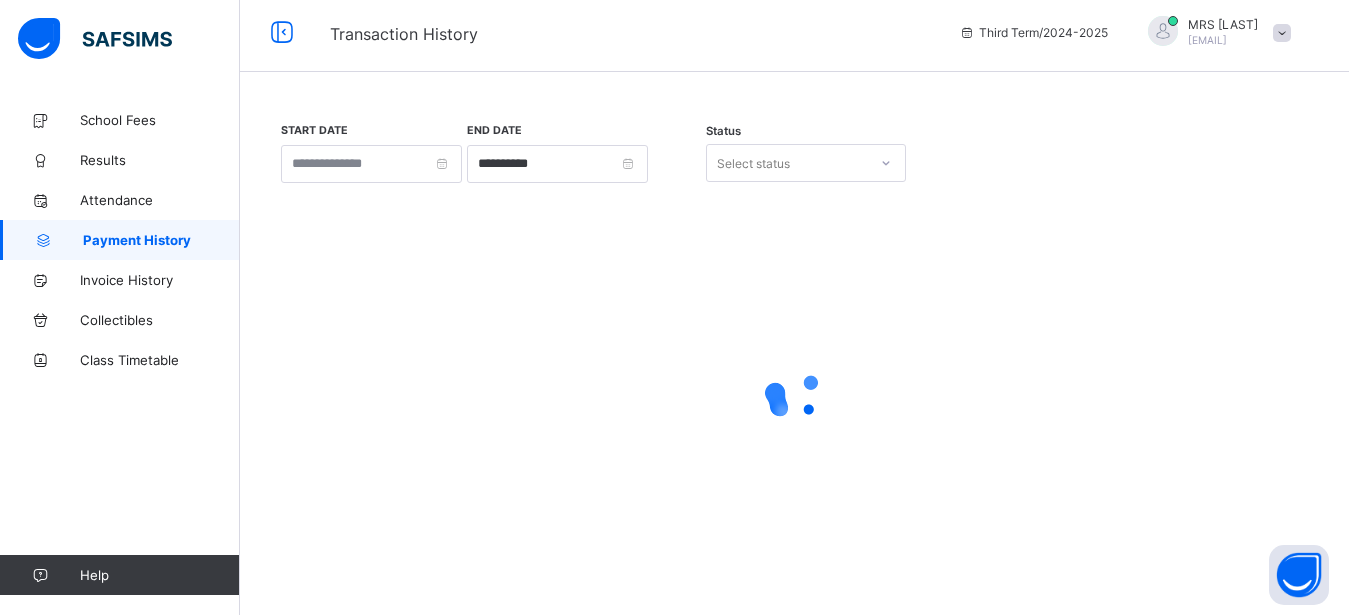scroll, scrollTop: 0, scrollLeft: 0, axis: both 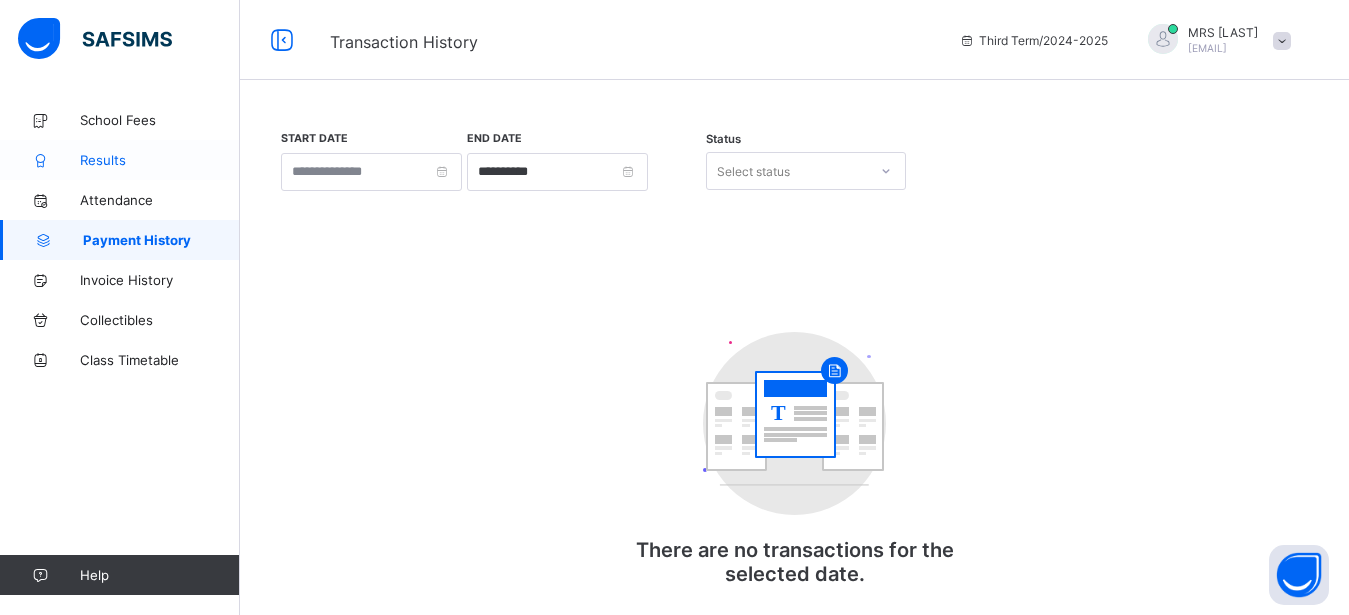 click on "Results" at bounding box center [160, 160] 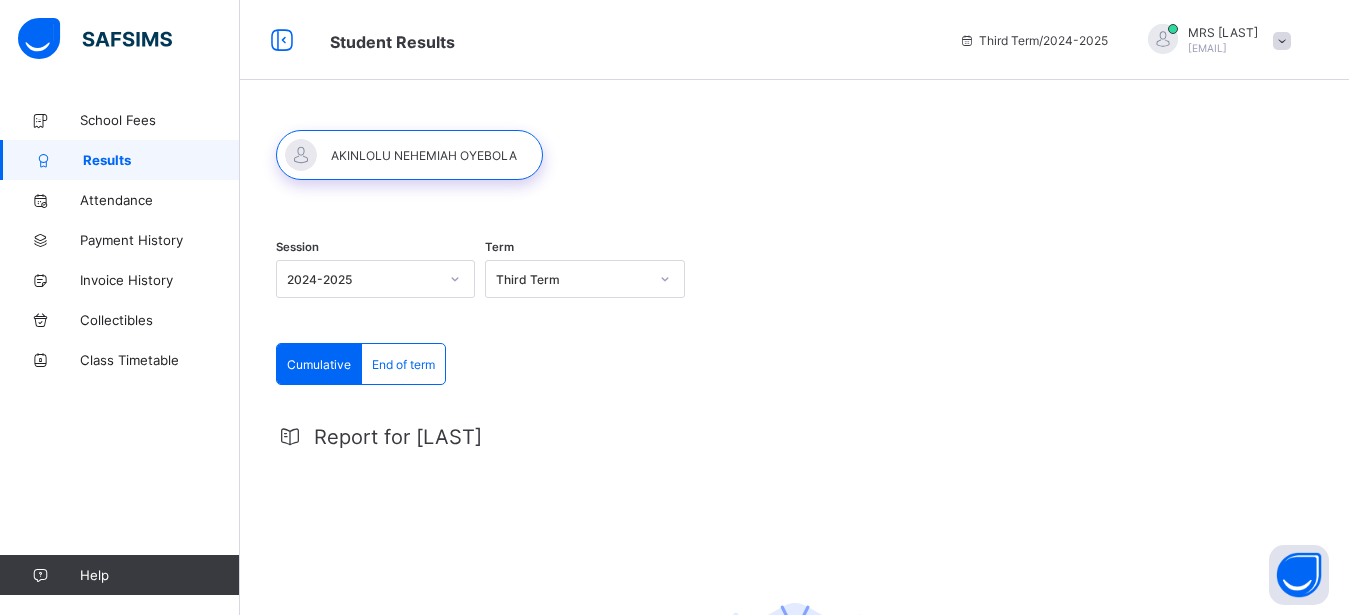 click on "End of term" at bounding box center [403, 364] 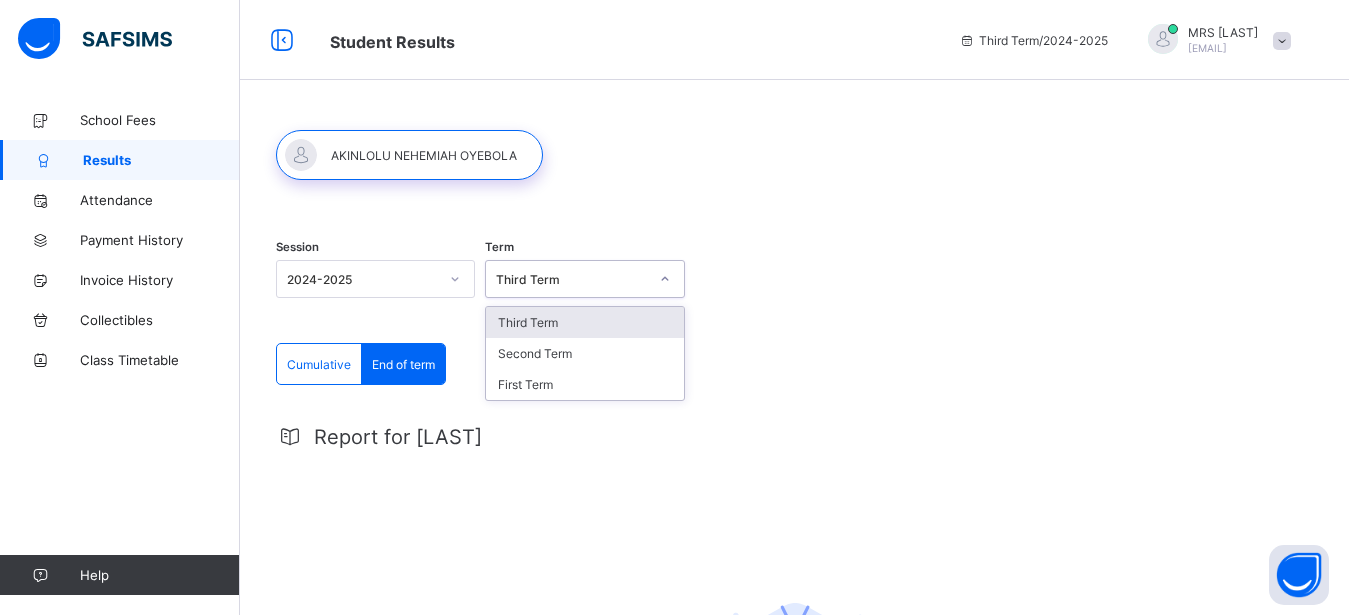 click on "Third Term" at bounding box center [571, 279] 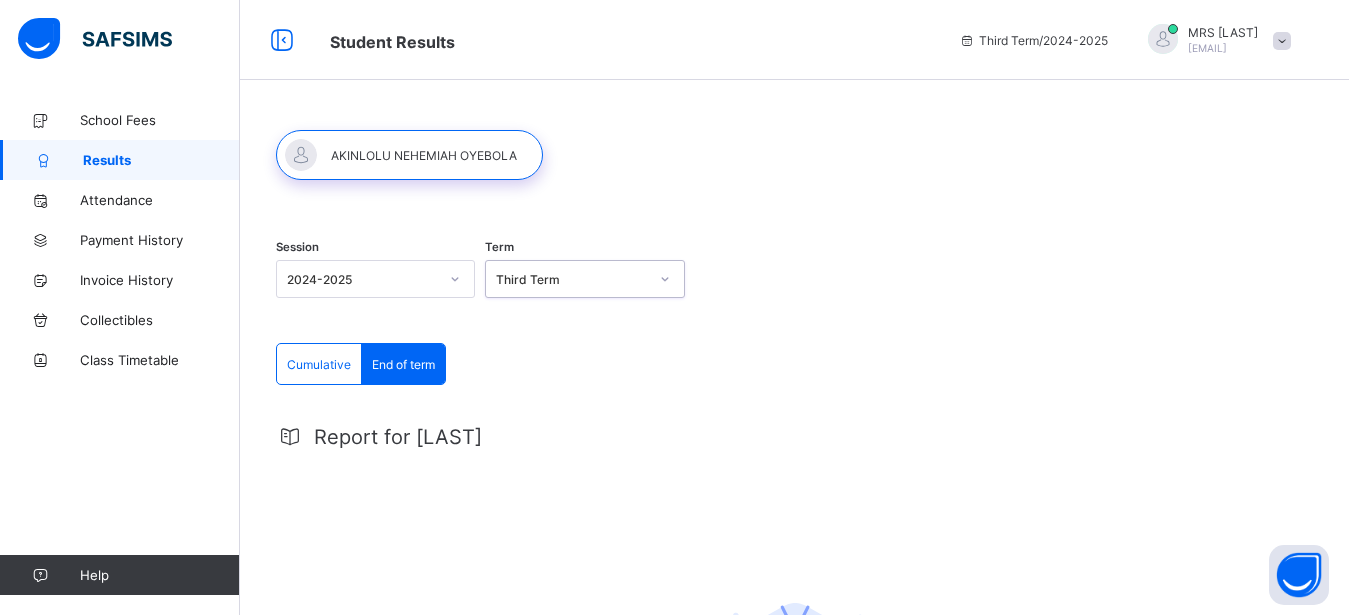 click on "Third Term" at bounding box center (571, 279) 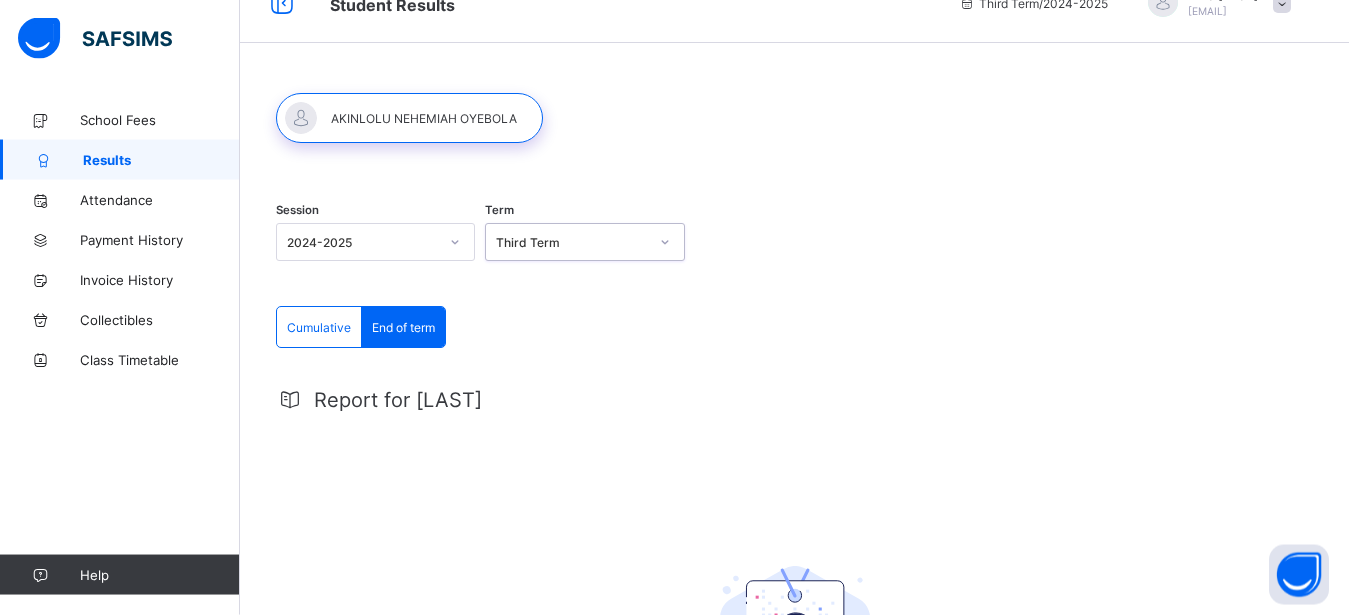 scroll, scrollTop: 0, scrollLeft: 0, axis: both 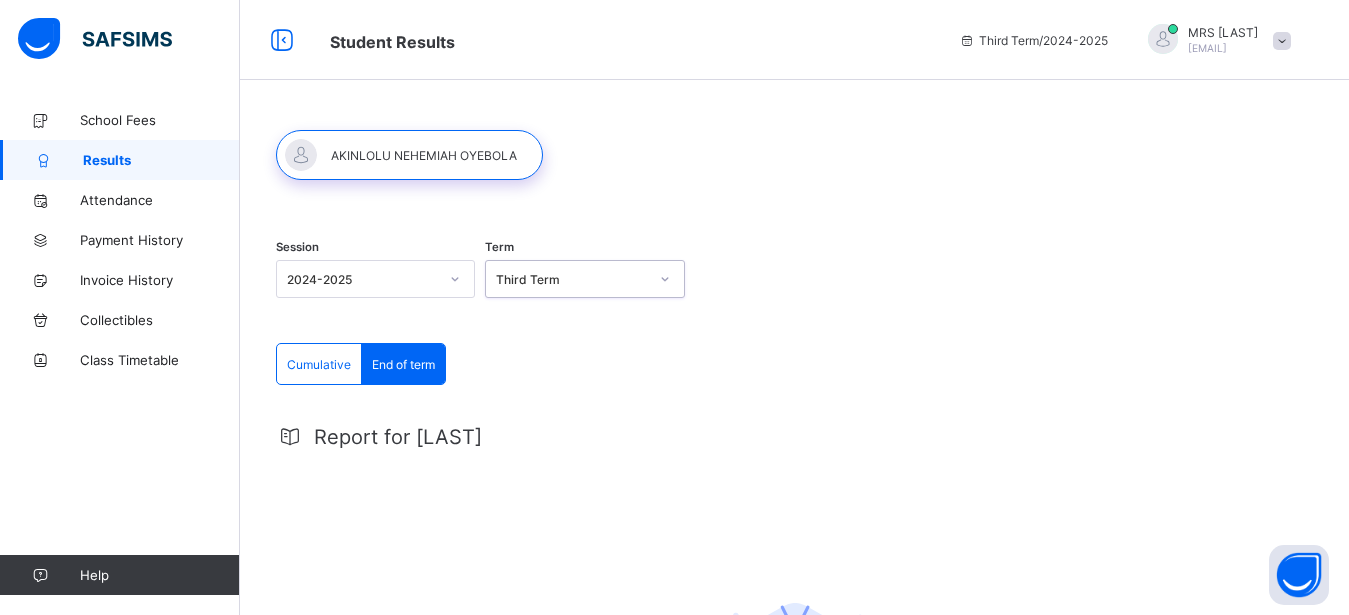 click on "Session 2024-2025 Term       0 results available. Select is focused ,type to refine list, press Down to open the menu,  Third Term" at bounding box center (794, 281) 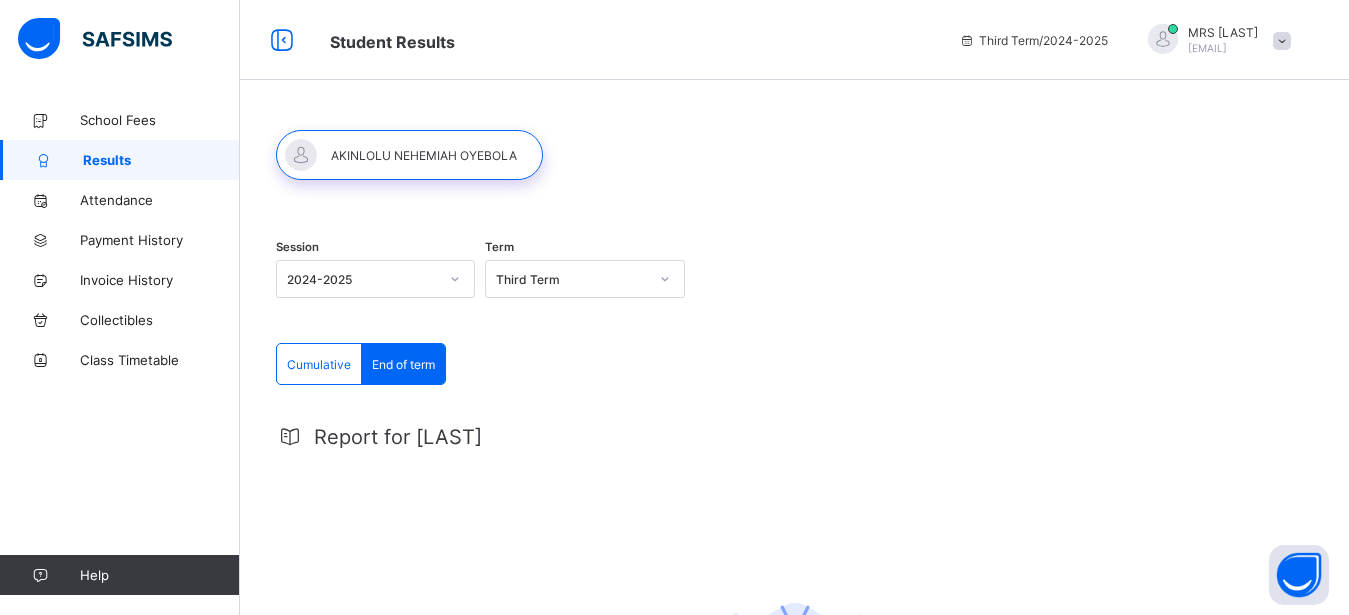 click 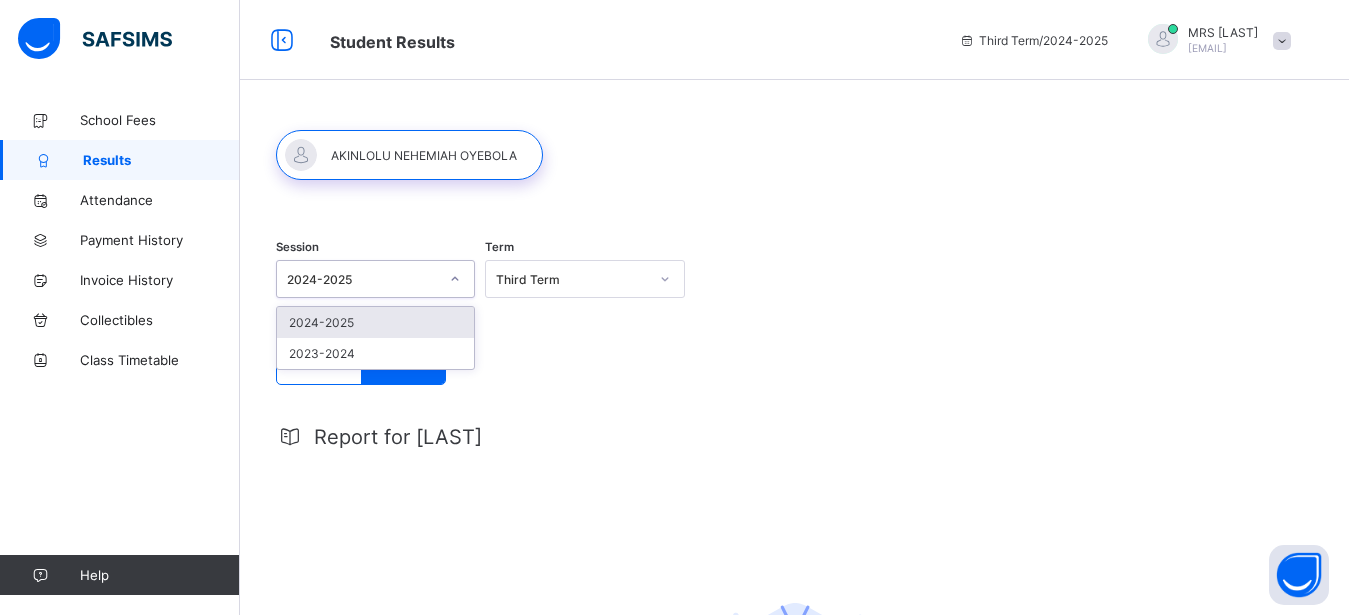 click on "2024-2025" at bounding box center (375, 322) 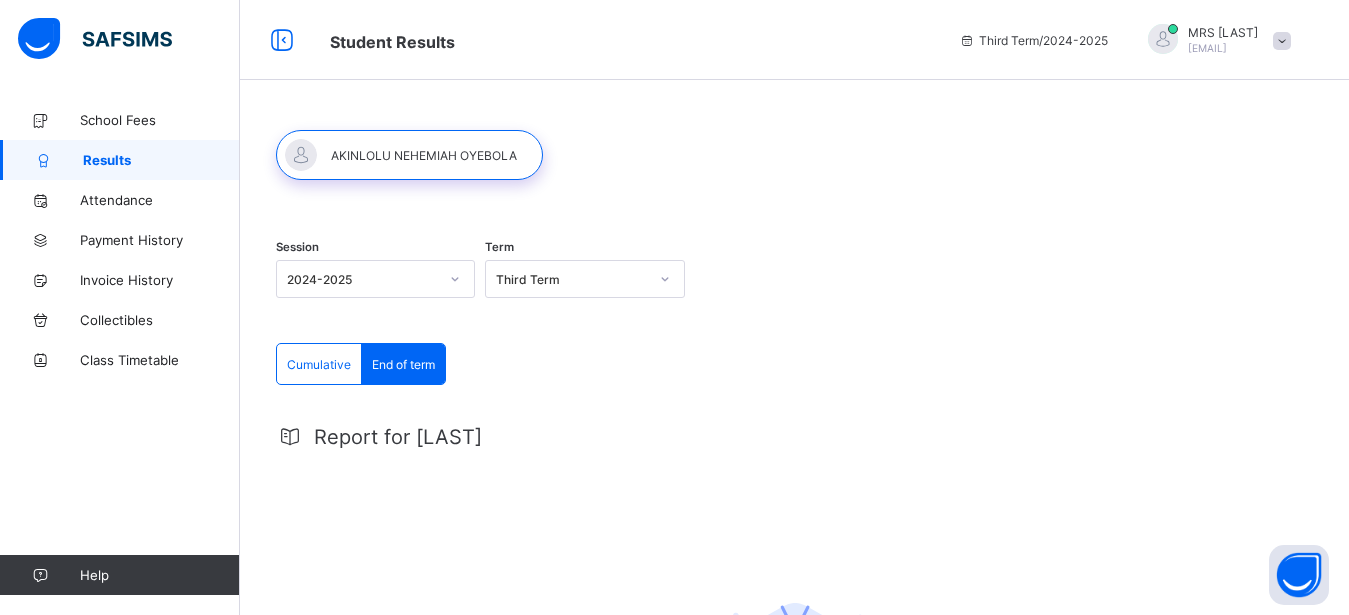 click on "Session 2024-2025 Term Third Term" at bounding box center (794, 281) 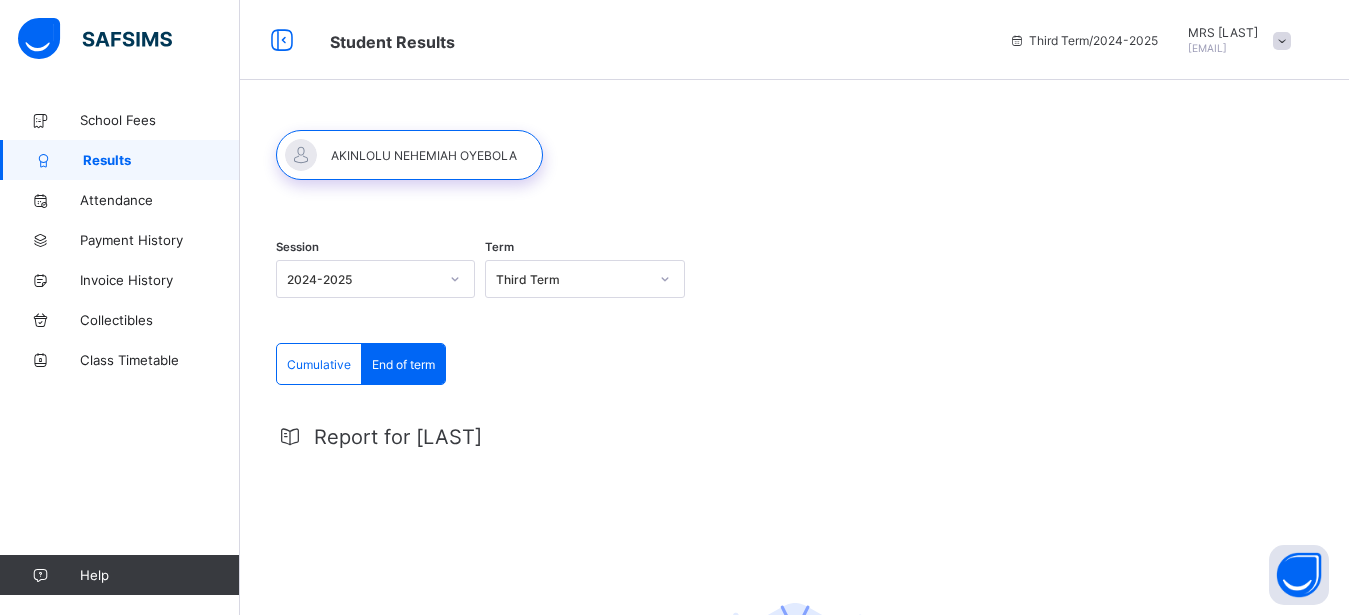 click on "Session 2024-2025 Term Third Term" at bounding box center (794, 281) 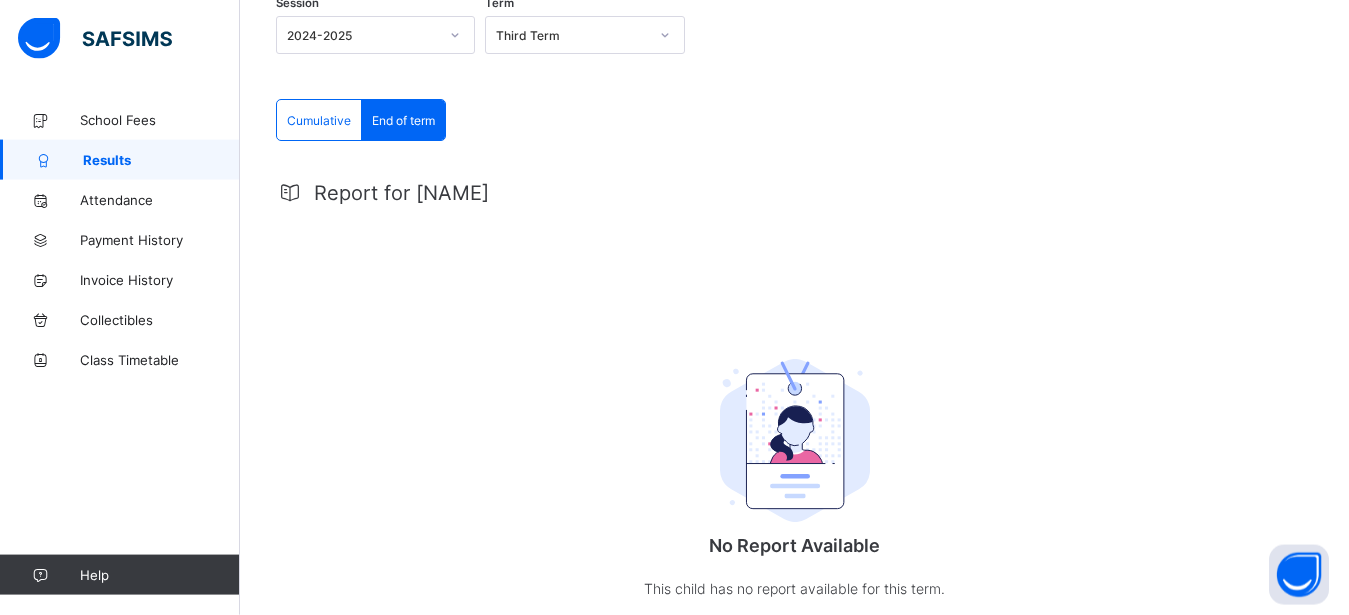 scroll, scrollTop: 344, scrollLeft: 0, axis: vertical 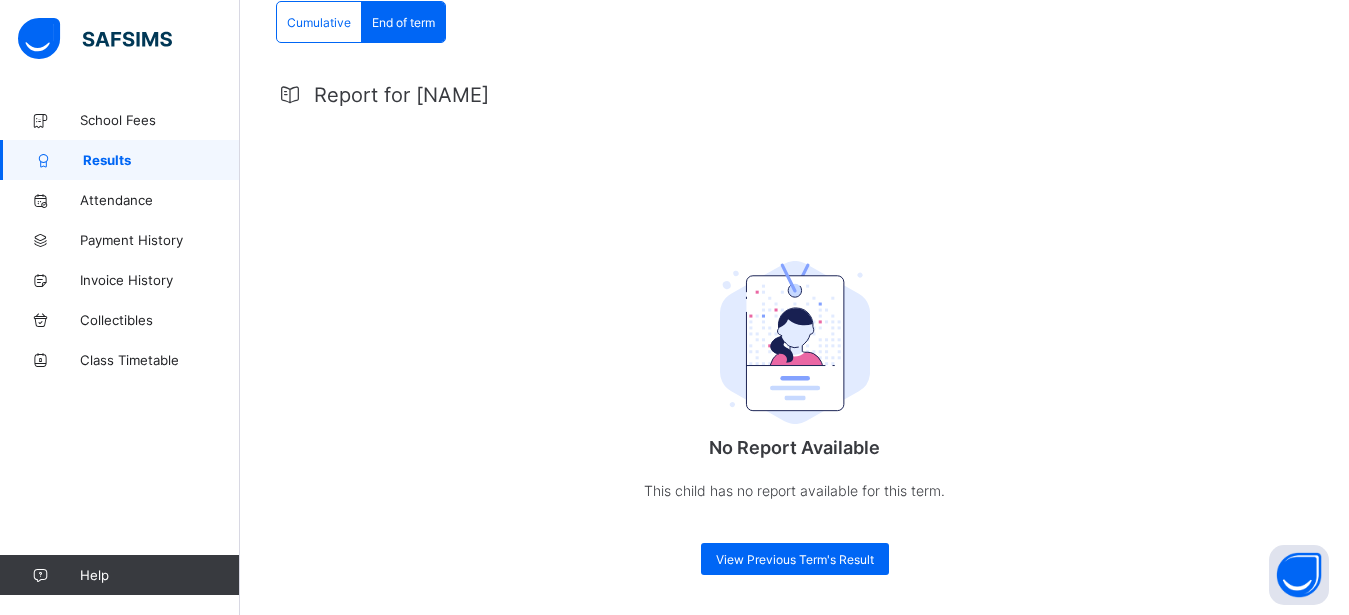 click on "Report for [NAME]" at bounding box center (401, 95) 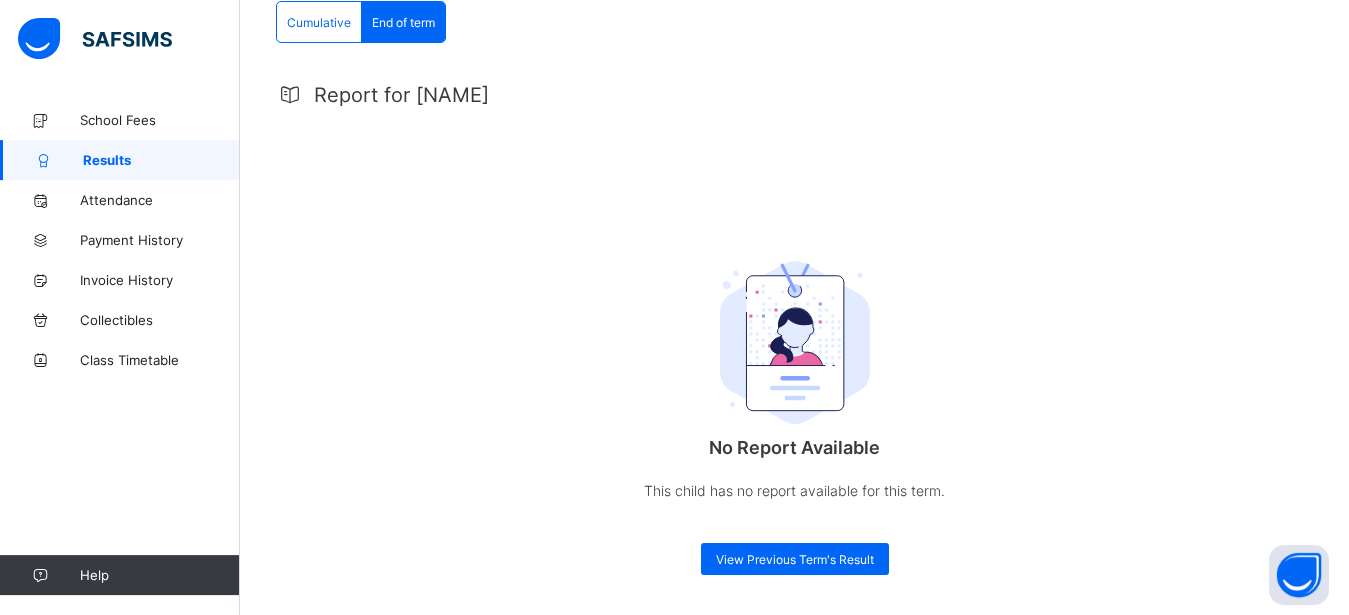 scroll, scrollTop: 0, scrollLeft: 0, axis: both 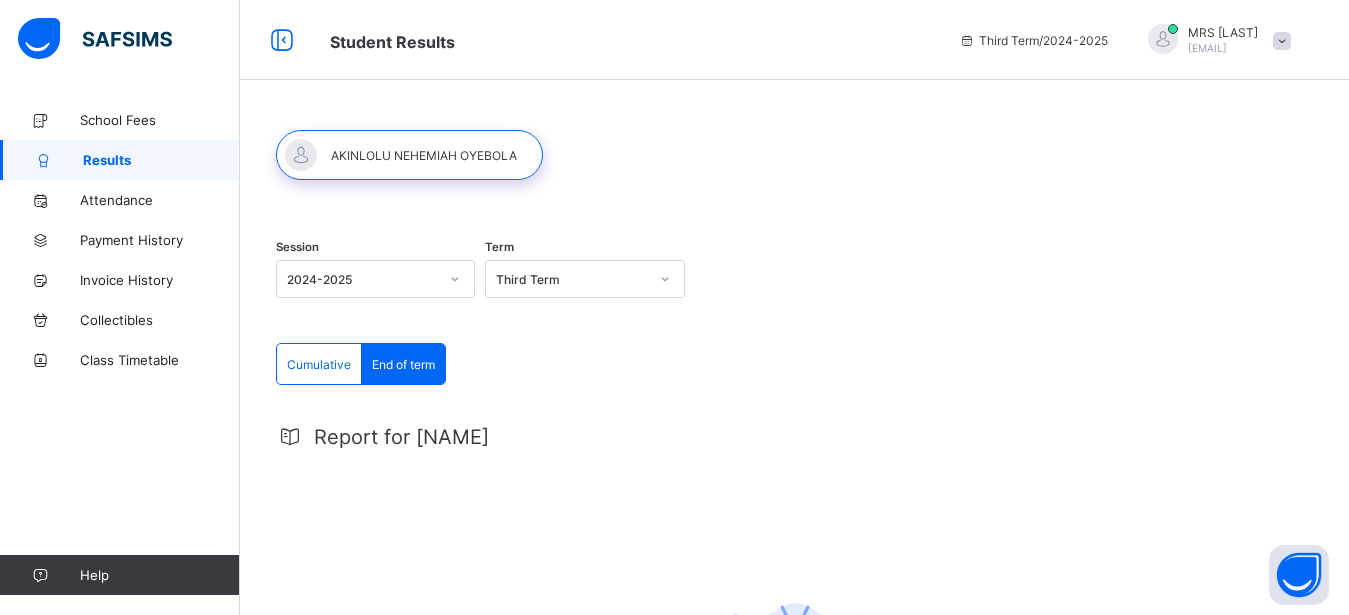 click on "End of term" at bounding box center [403, 364] 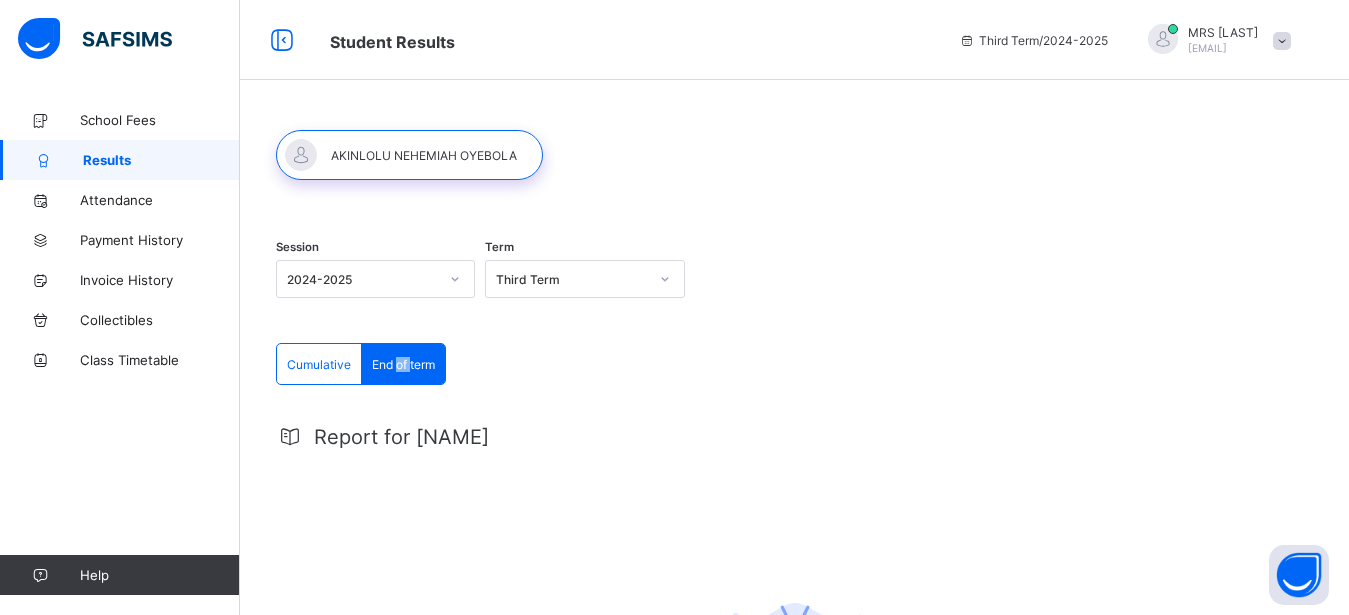 click on "End of term" at bounding box center [403, 364] 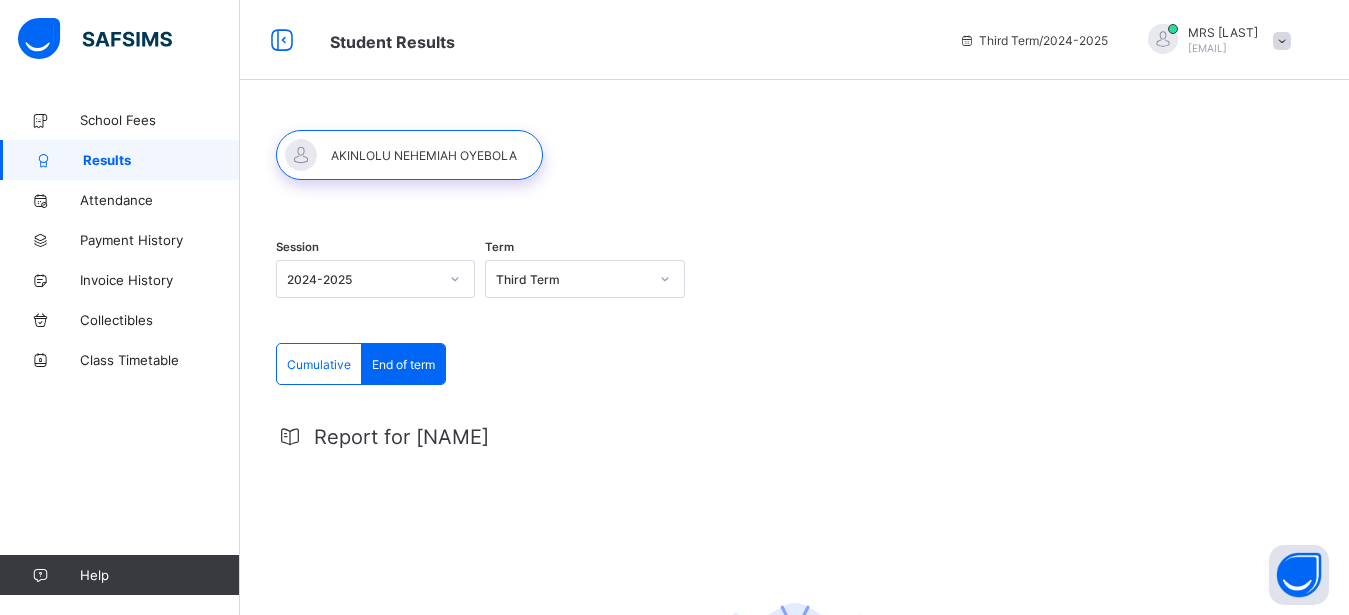 click on "Cumulative End of term Cumulative End of term Report for [LAST] No Report Available This child has no report available for this term. View Previous Term's Result" at bounding box center [794, 635] 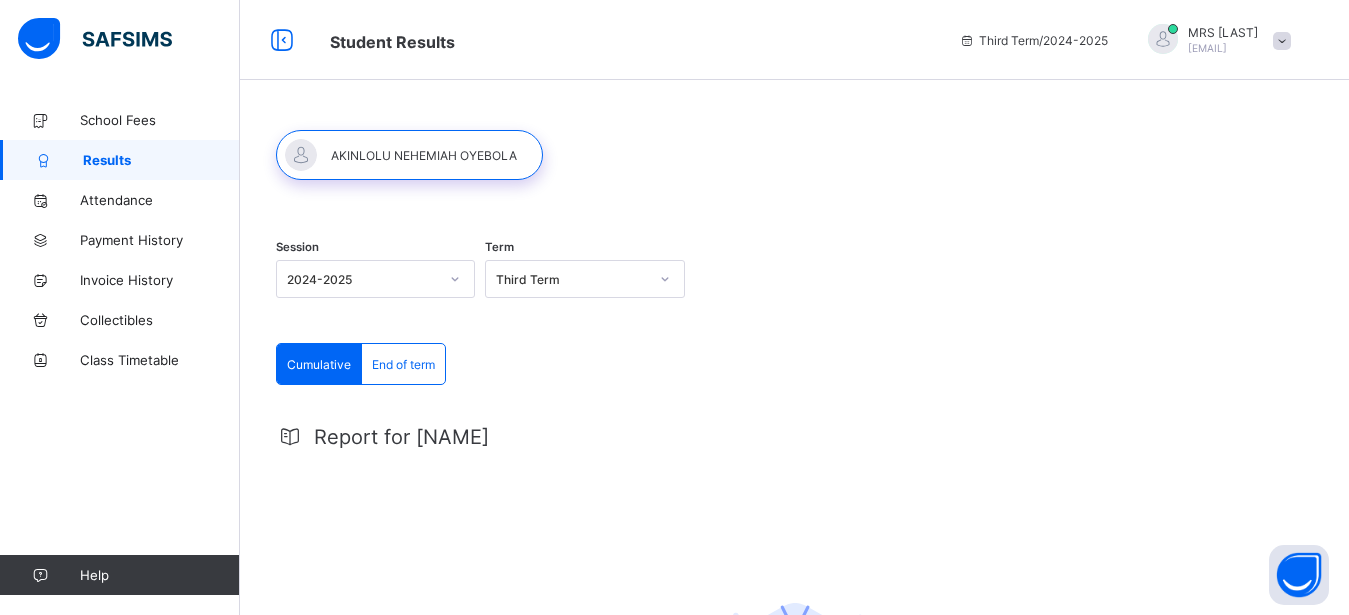click on "End of term" at bounding box center (403, 364) 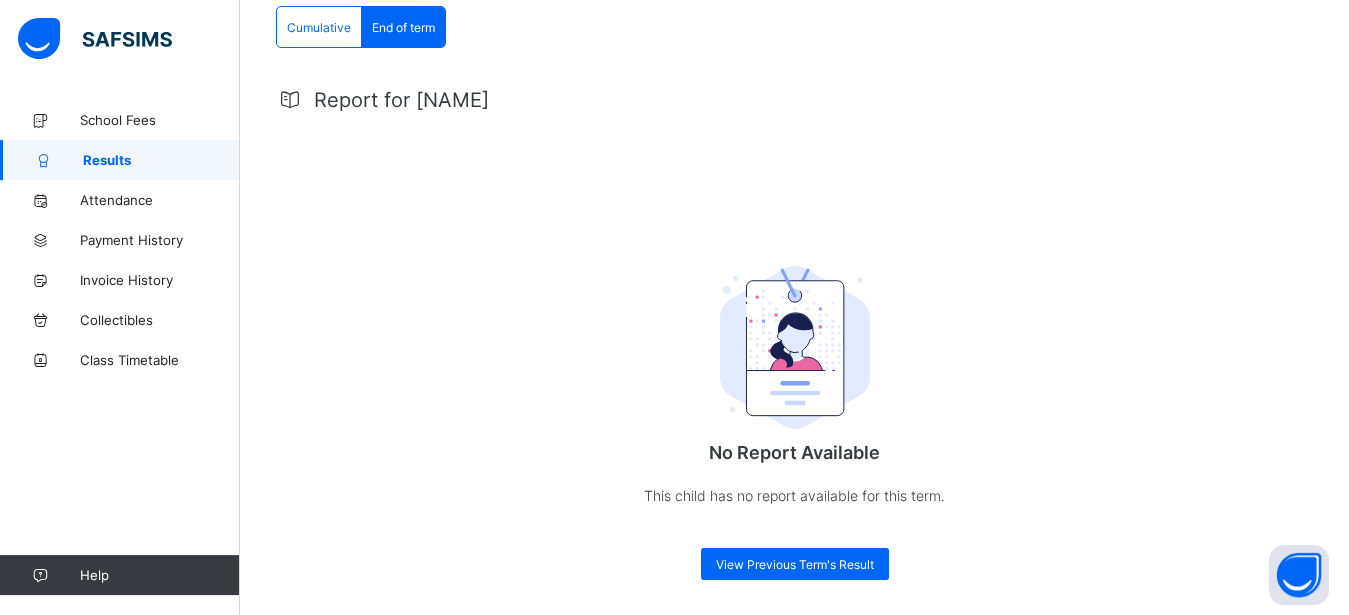 scroll, scrollTop: 344, scrollLeft: 0, axis: vertical 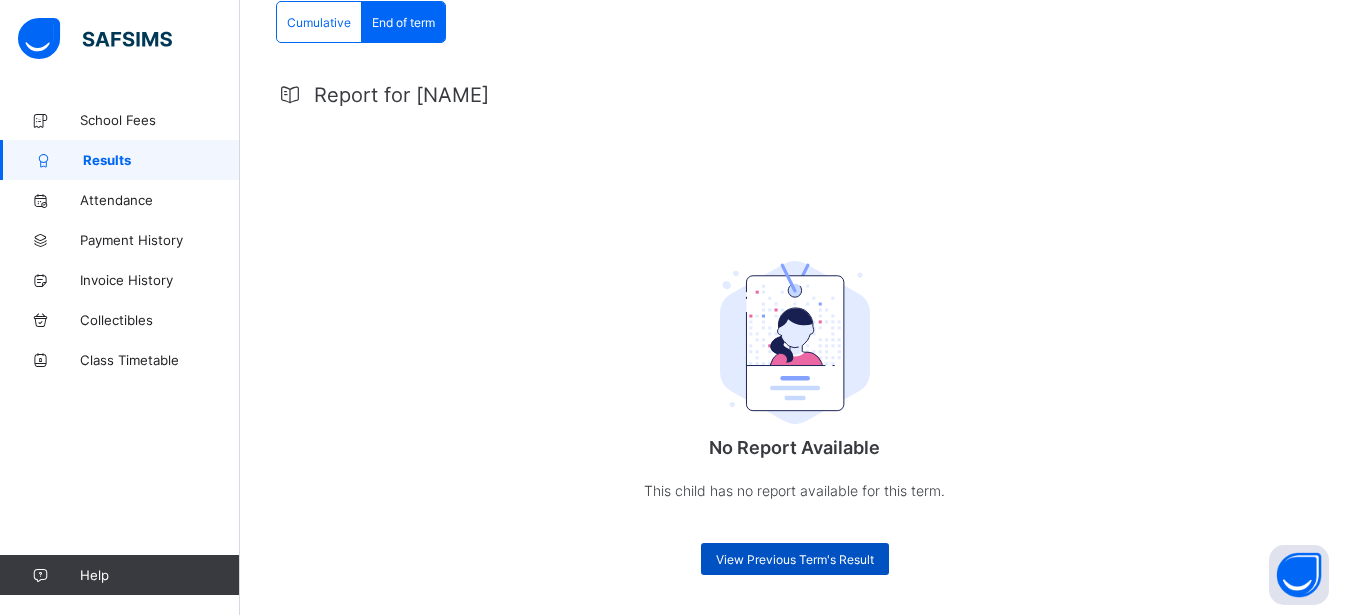 click on "View Previous Term's Result" at bounding box center [795, 559] 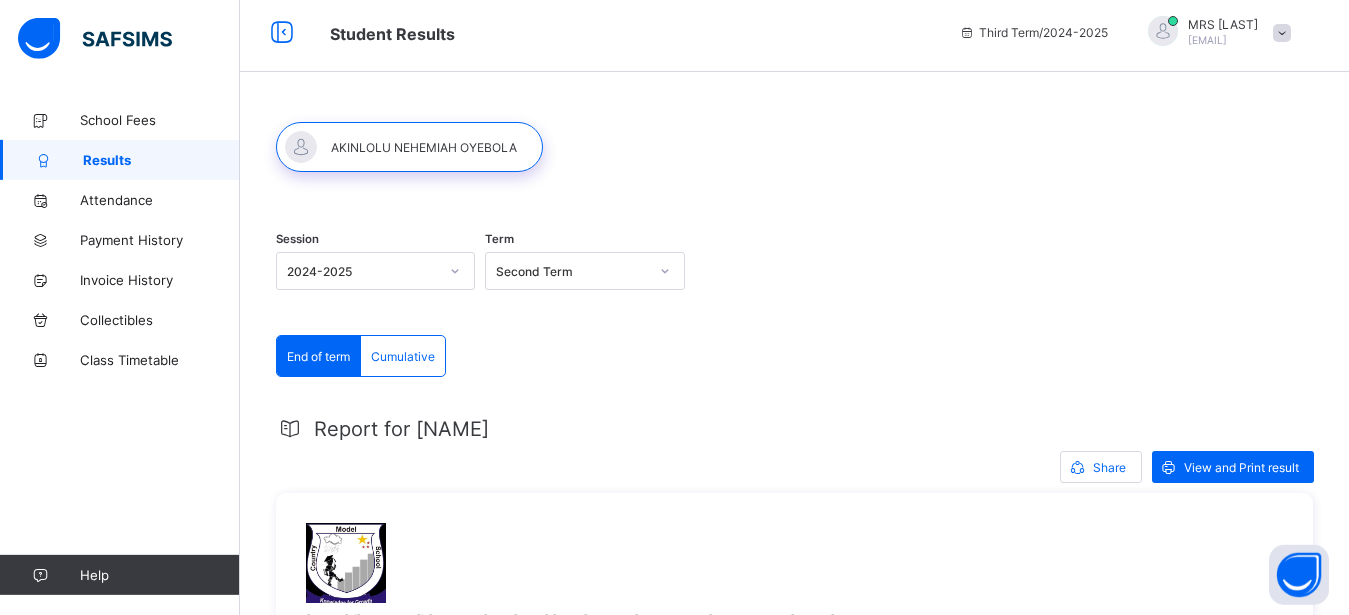 scroll, scrollTop: 0, scrollLeft: 0, axis: both 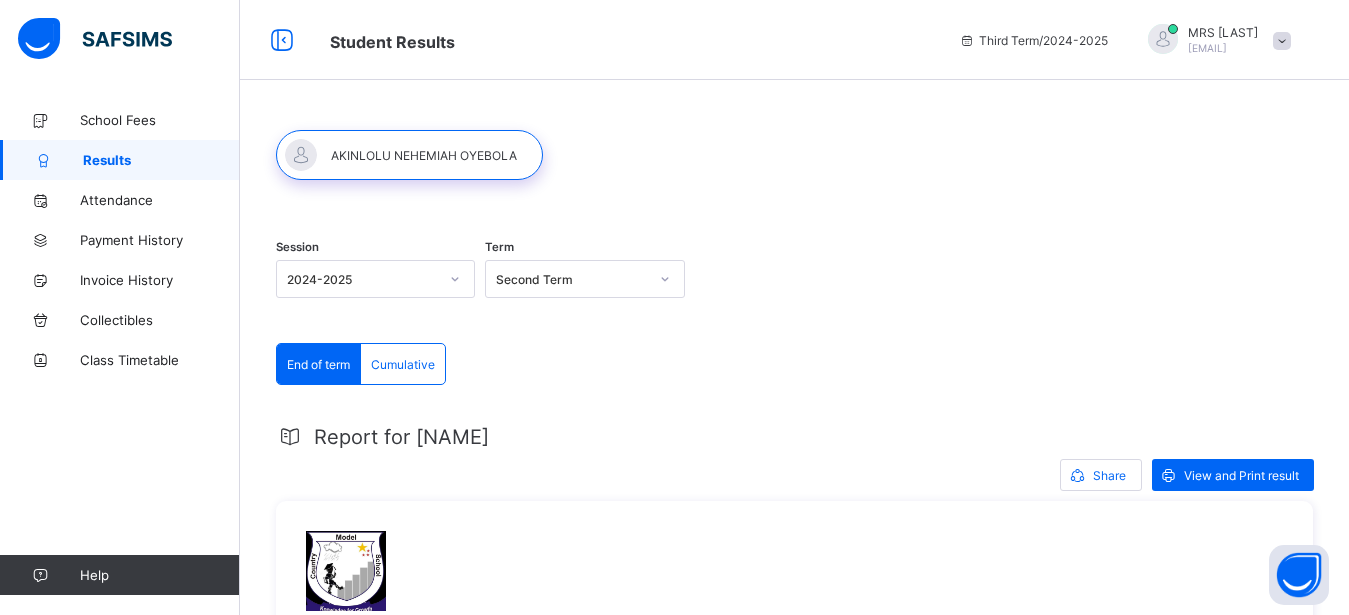 click 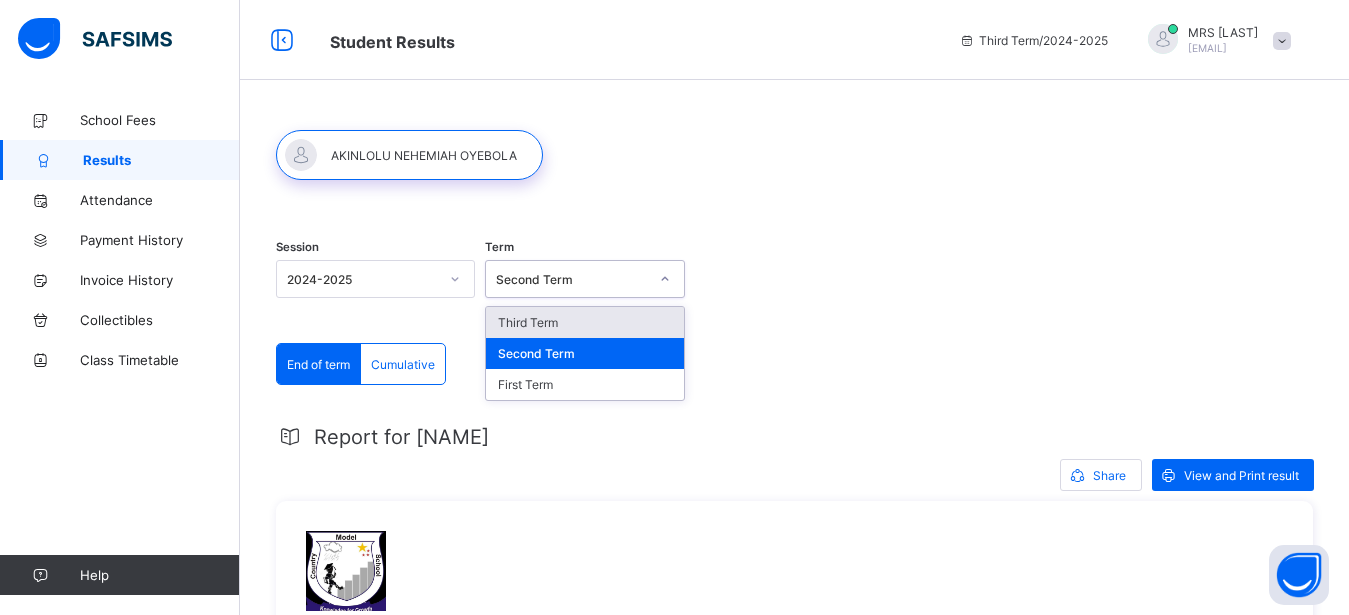 click on "Third Term" at bounding box center (584, 322) 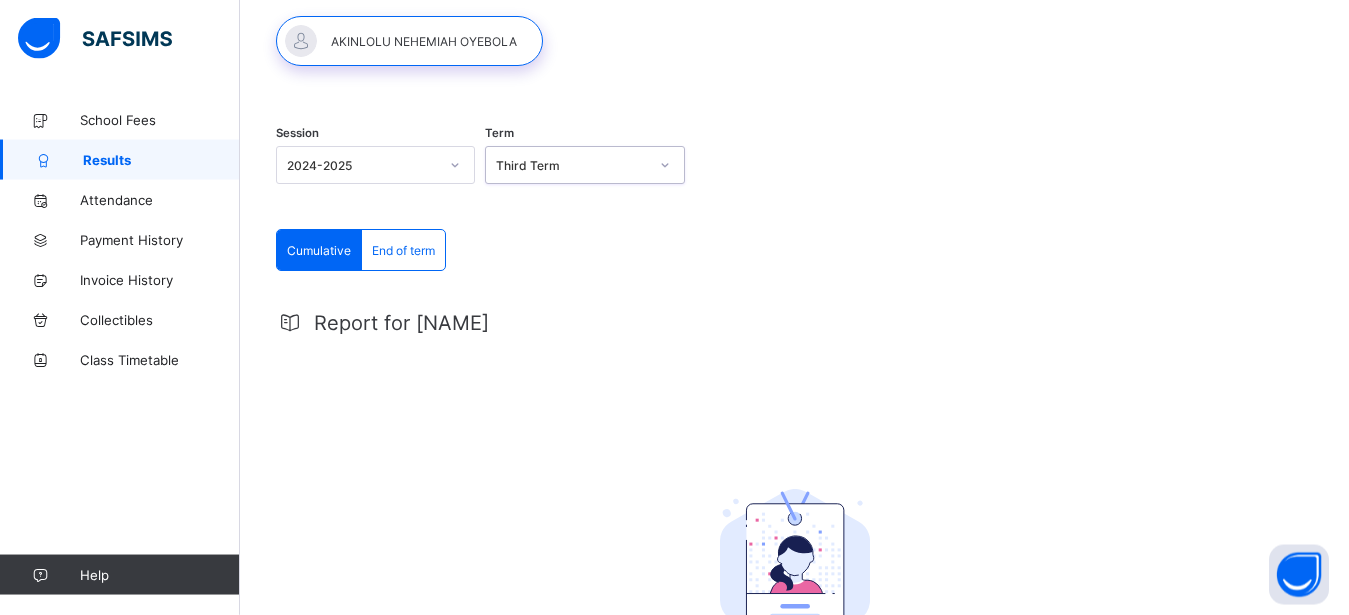 scroll, scrollTop: 58, scrollLeft: 0, axis: vertical 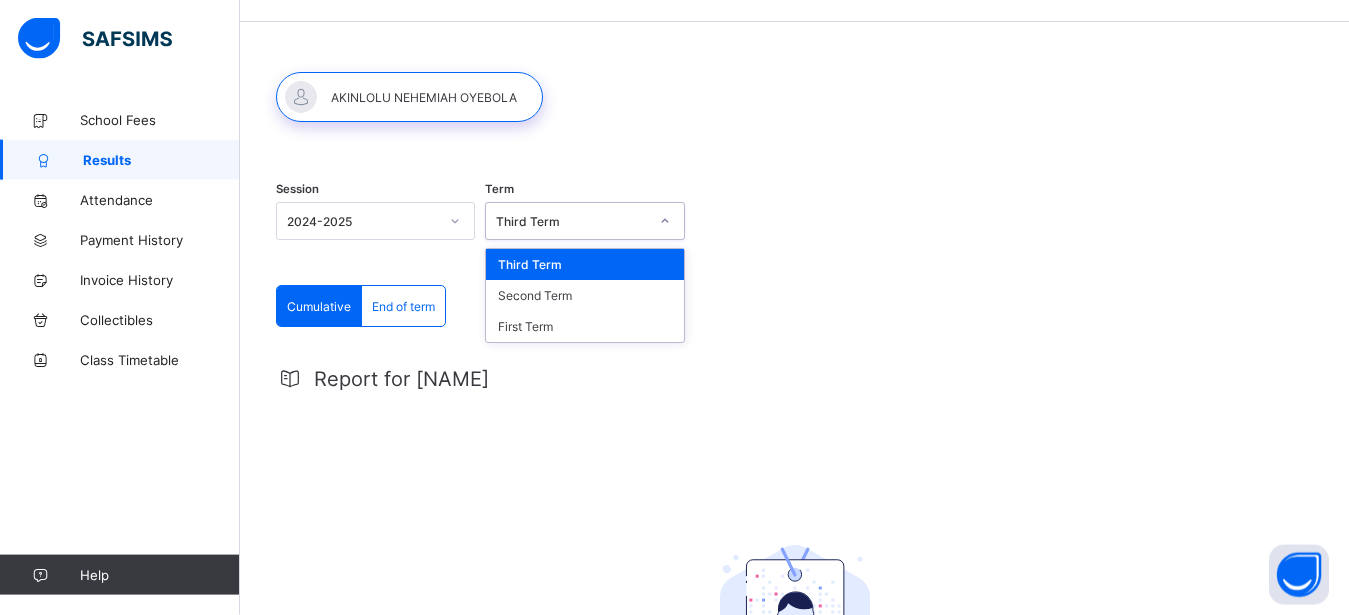 click on "Third Term" at bounding box center (571, 221) 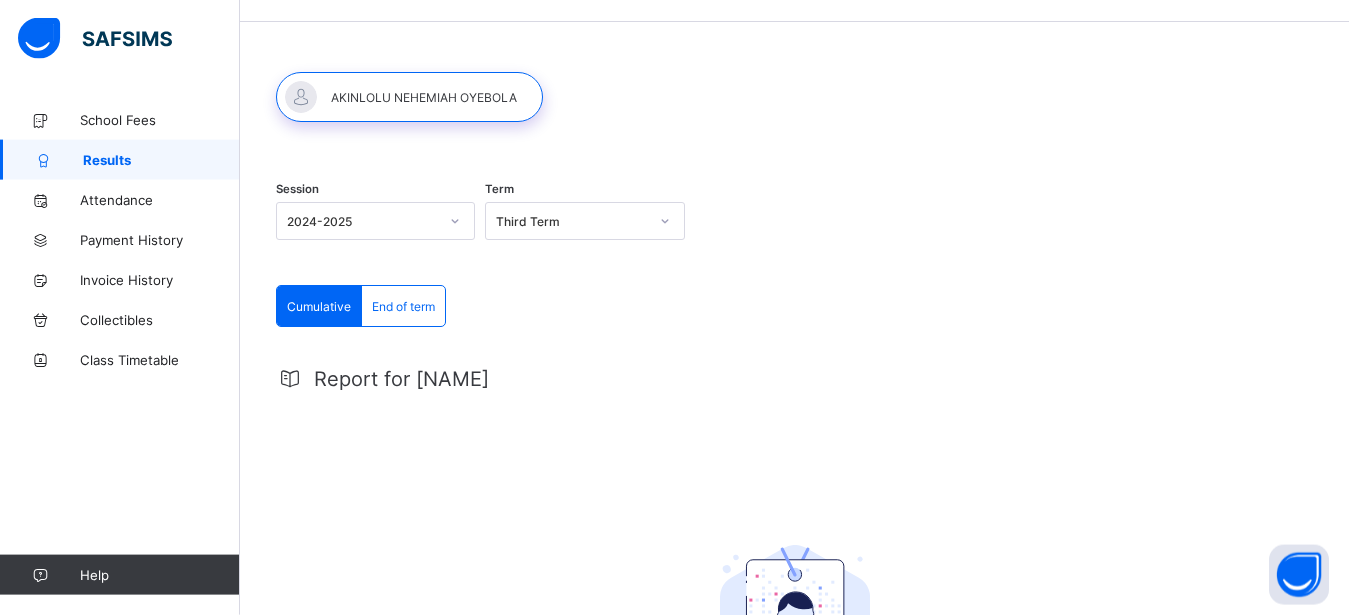 click on "Third Term" at bounding box center [571, 221] 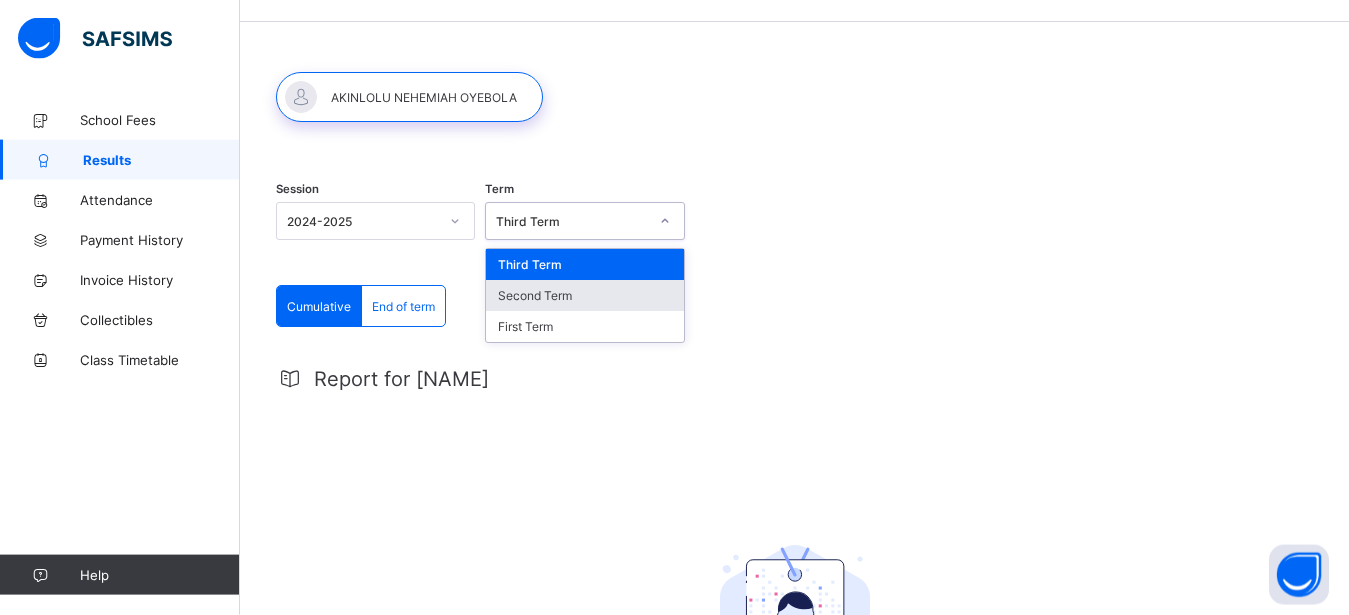 click on "Second Term" at bounding box center [584, 295] 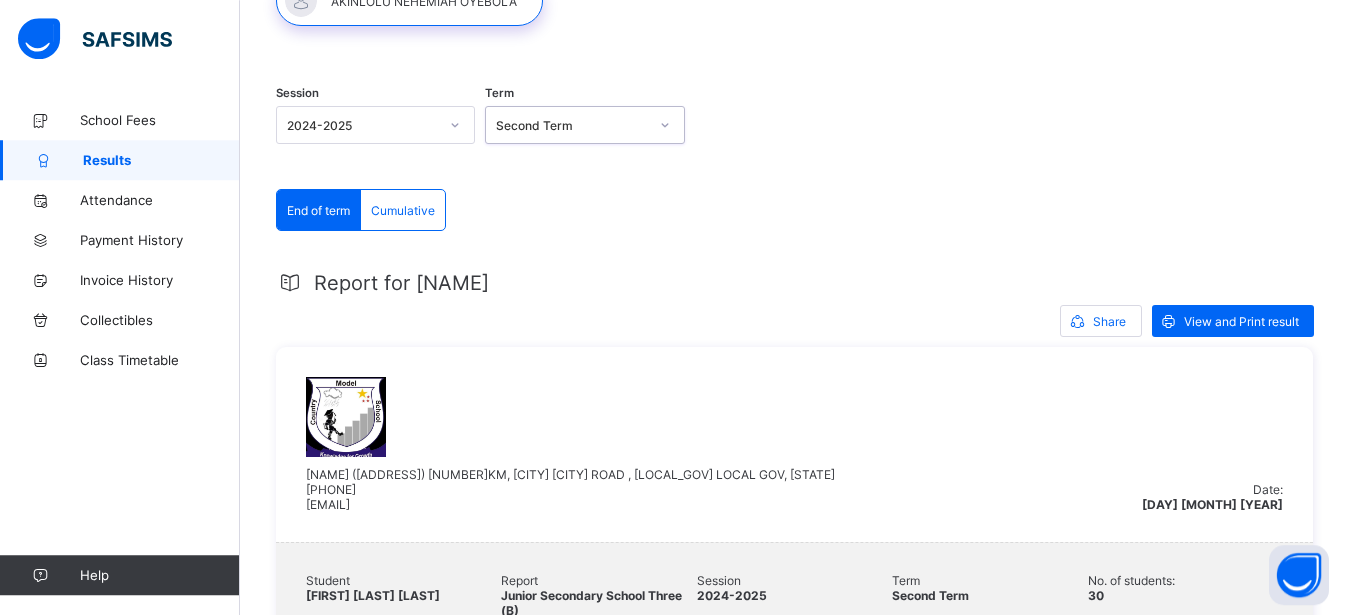 scroll, scrollTop: 0, scrollLeft: 0, axis: both 